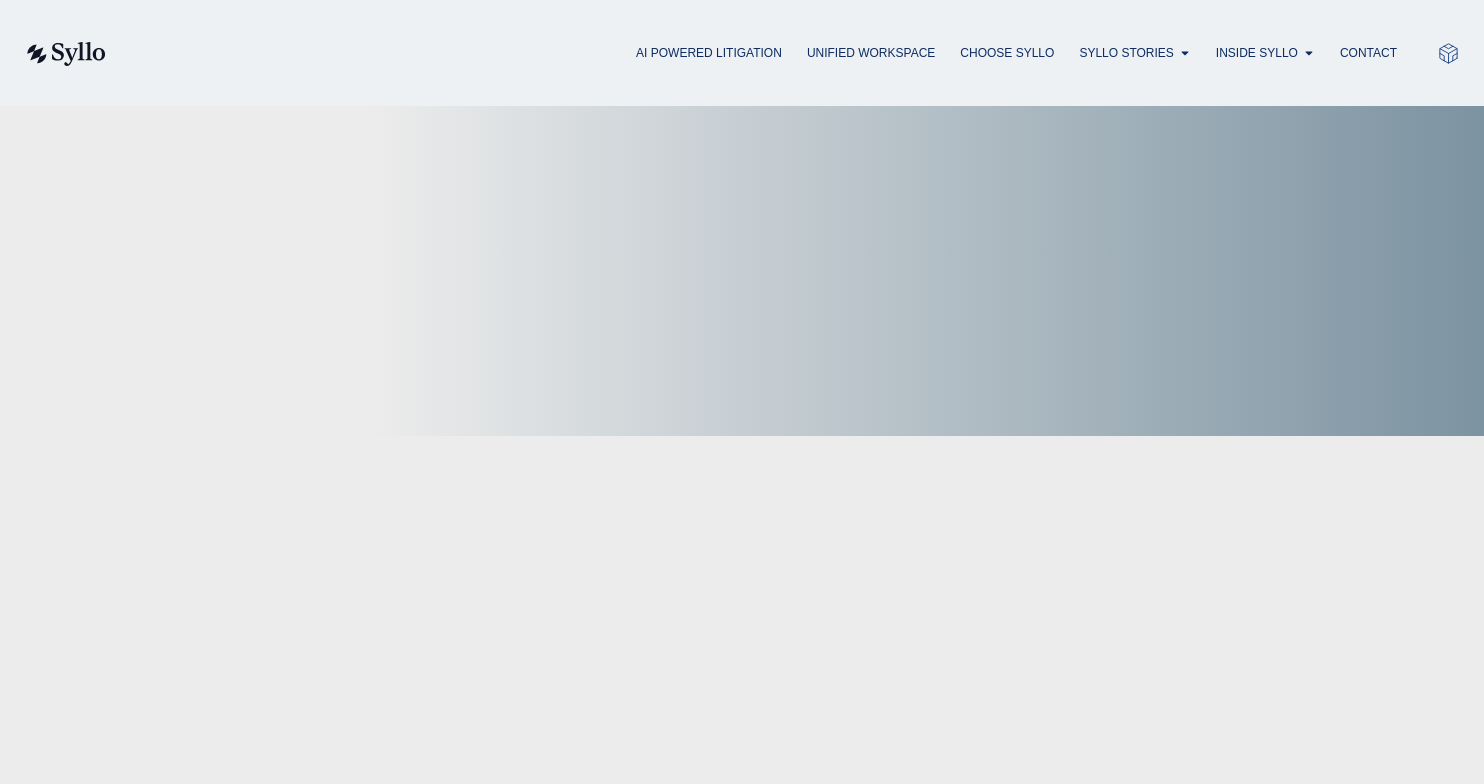 scroll, scrollTop: 0, scrollLeft: 0, axis: both 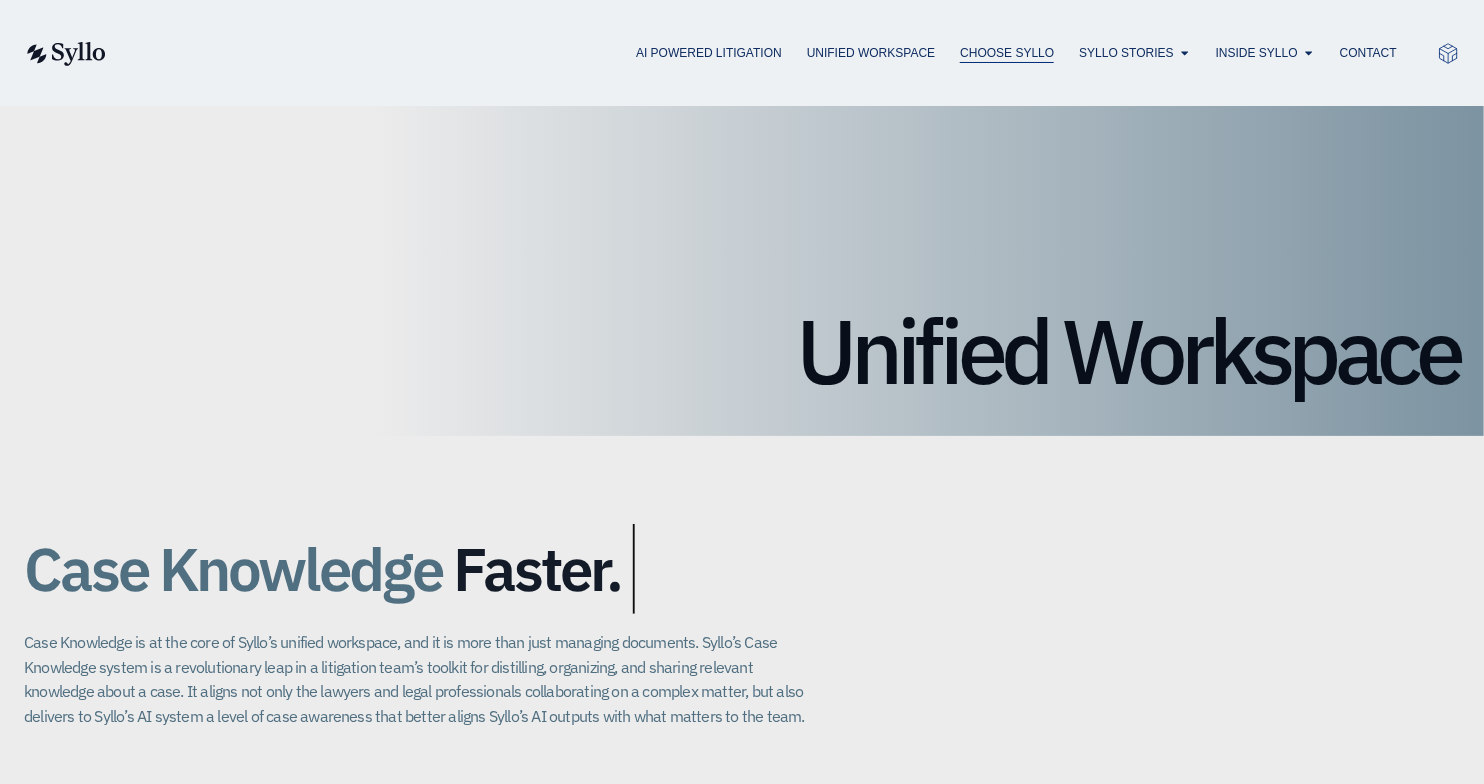 click on "Choose Syllo" at bounding box center [1007, 53] 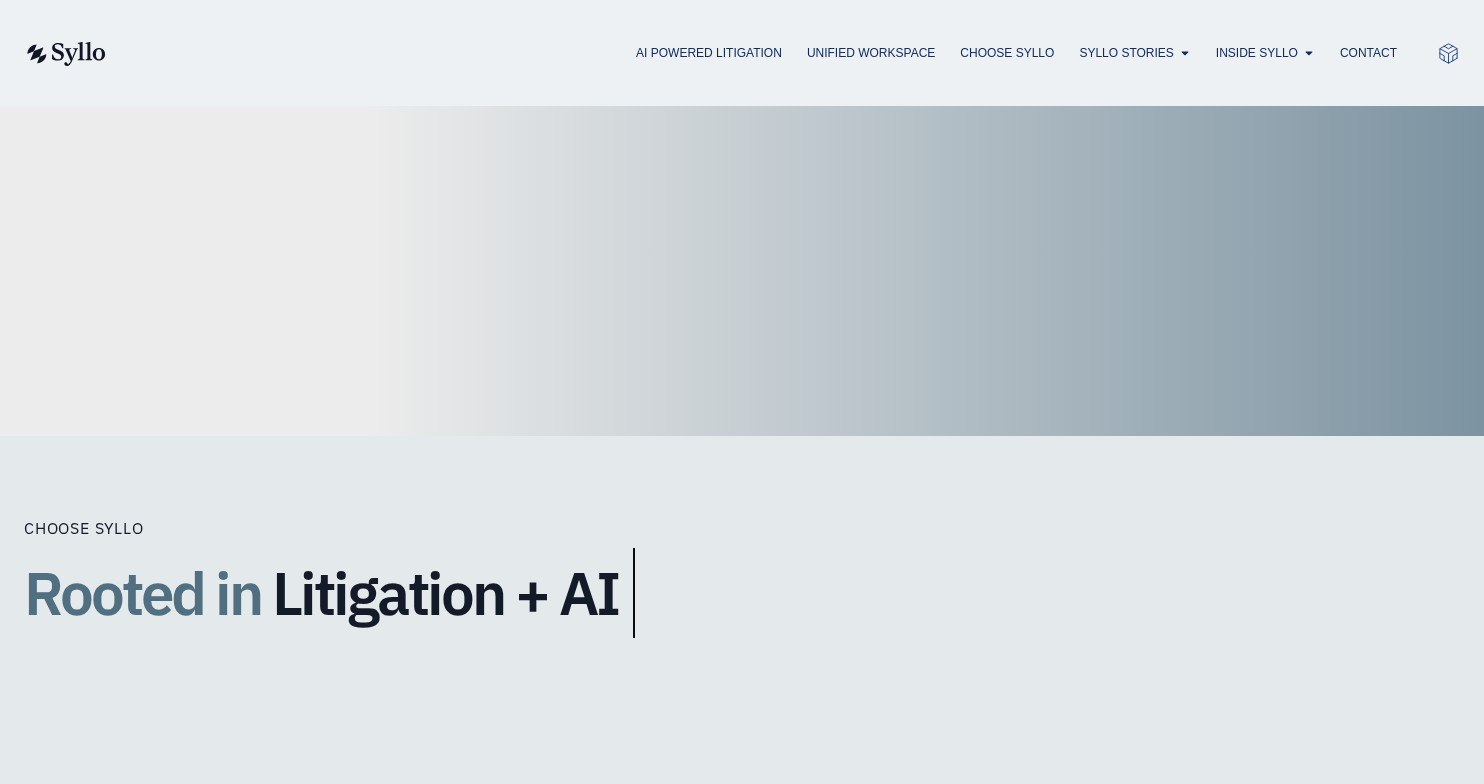 scroll, scrollTop: 0, scrollLeft: 0, axis: both 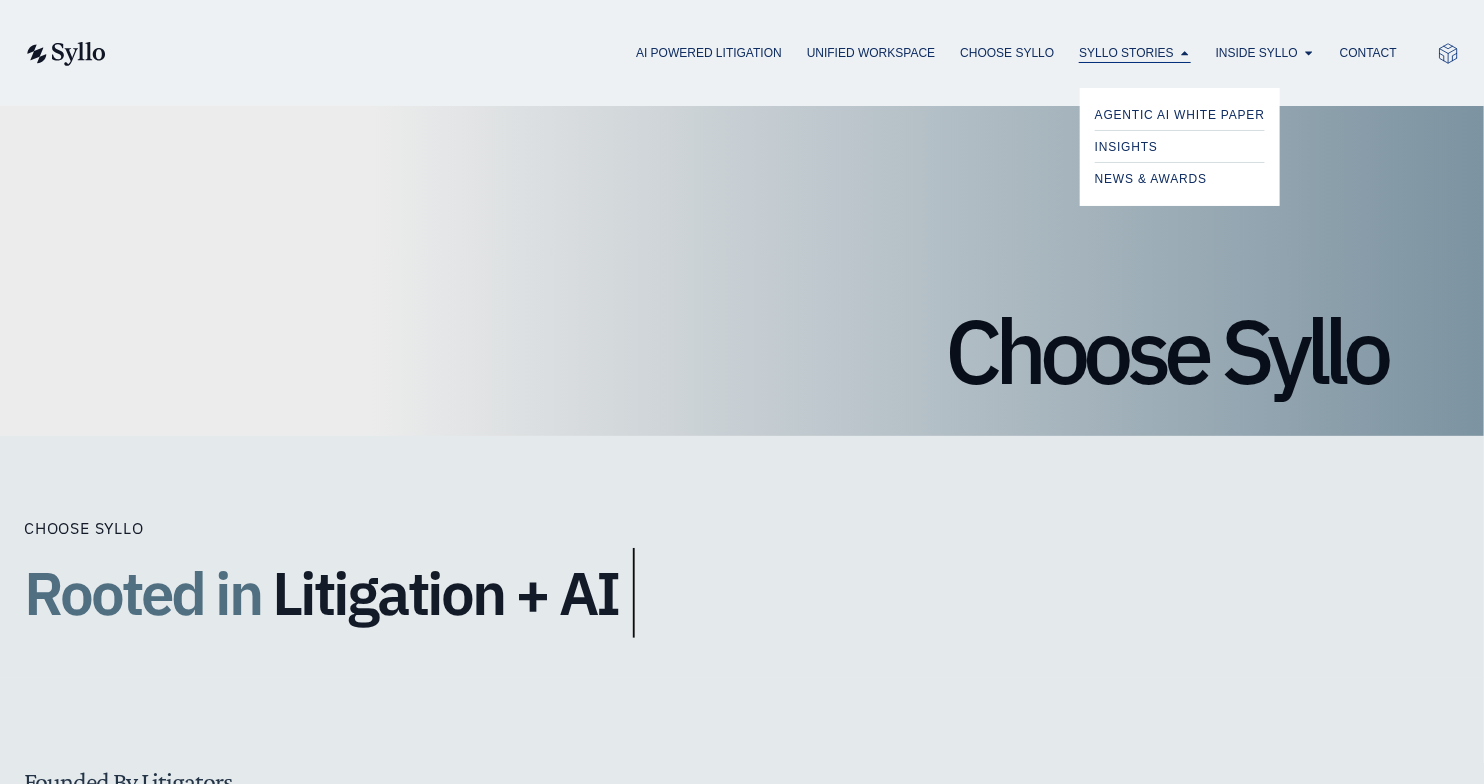 click on "Syllo Stories" at bounding box center [1126, 53] 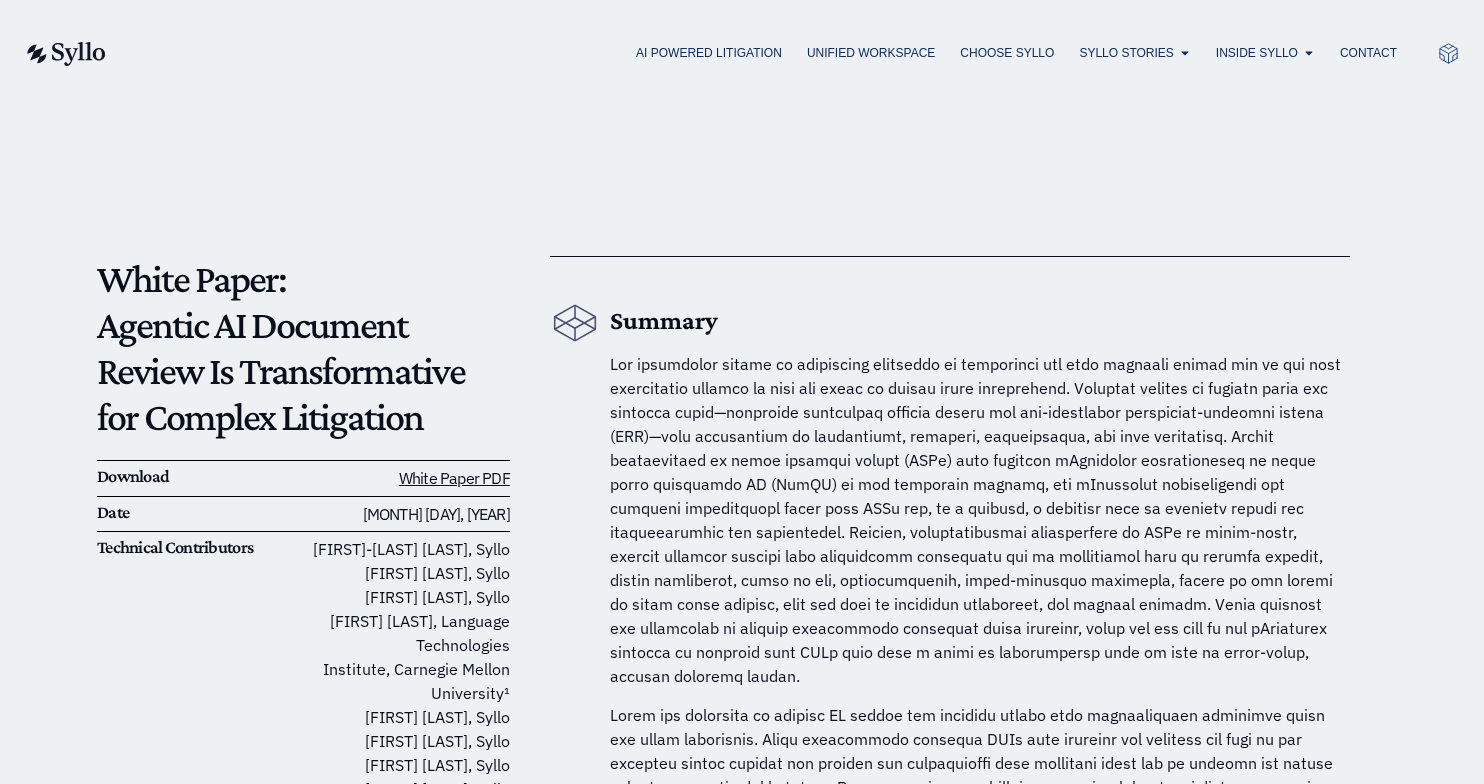 scroll, scrollTop: 0, scrollLeft: 0, axis: both 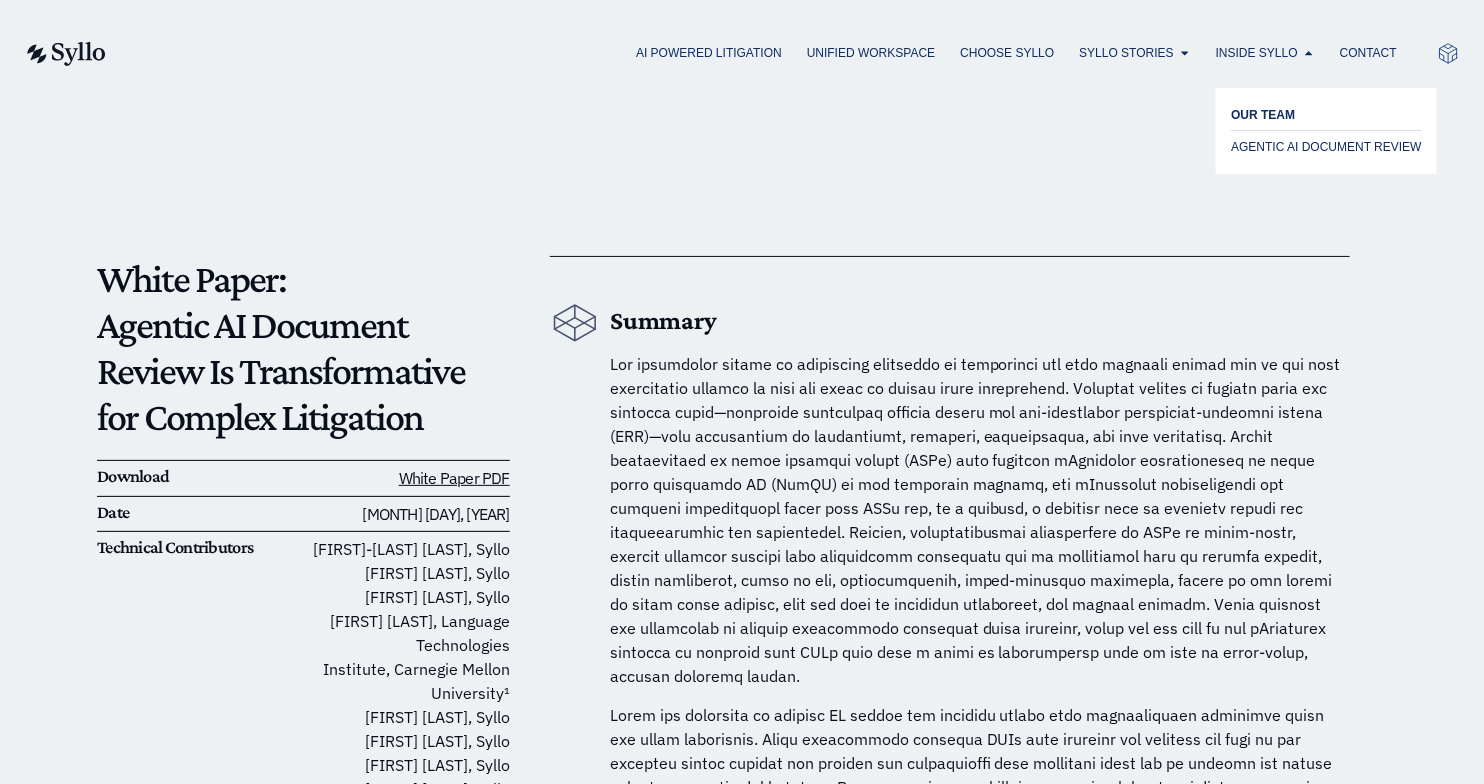click on "OUR TEAM" at bounding box center (1263, 115) 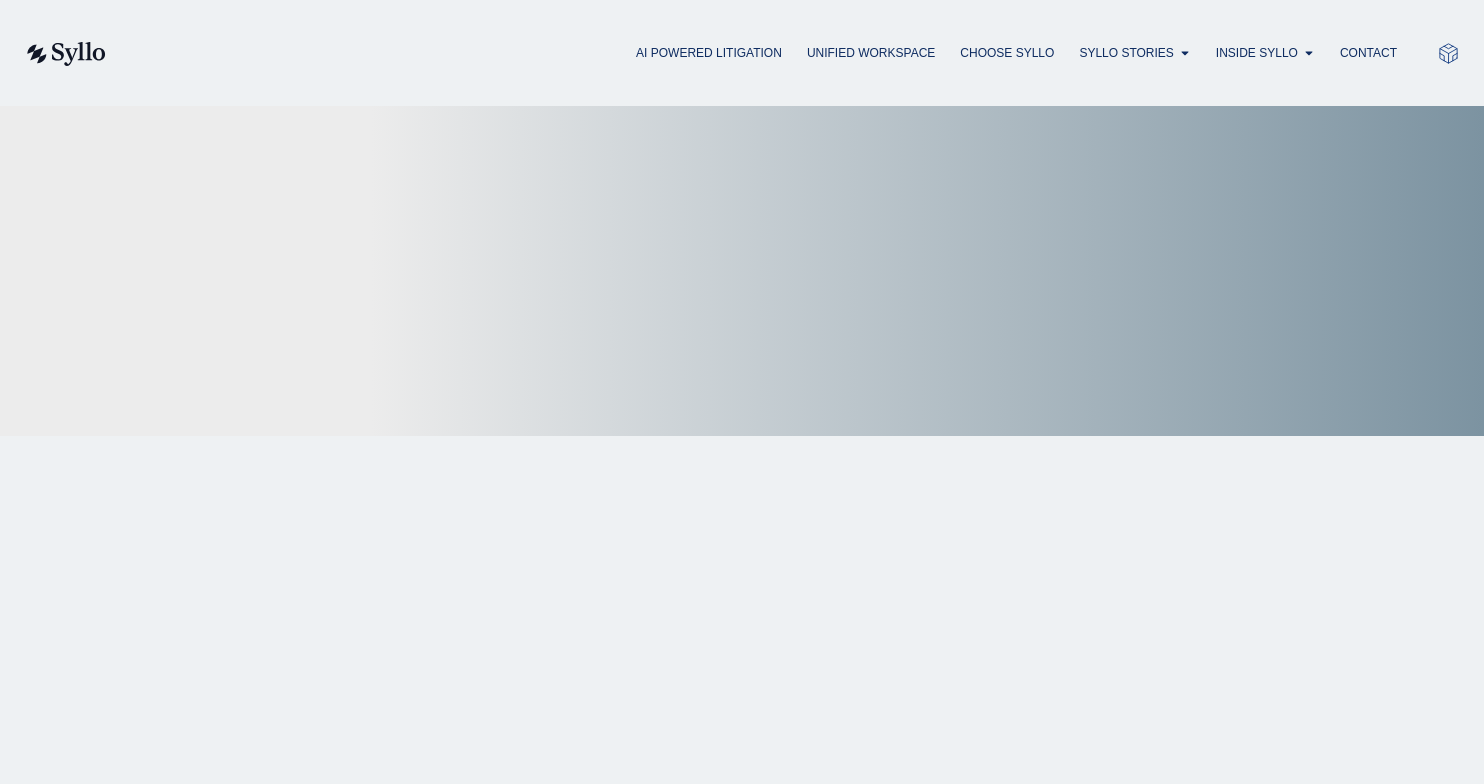 scroll, scrollTop: 0, scrollLeft: 0, axis: both 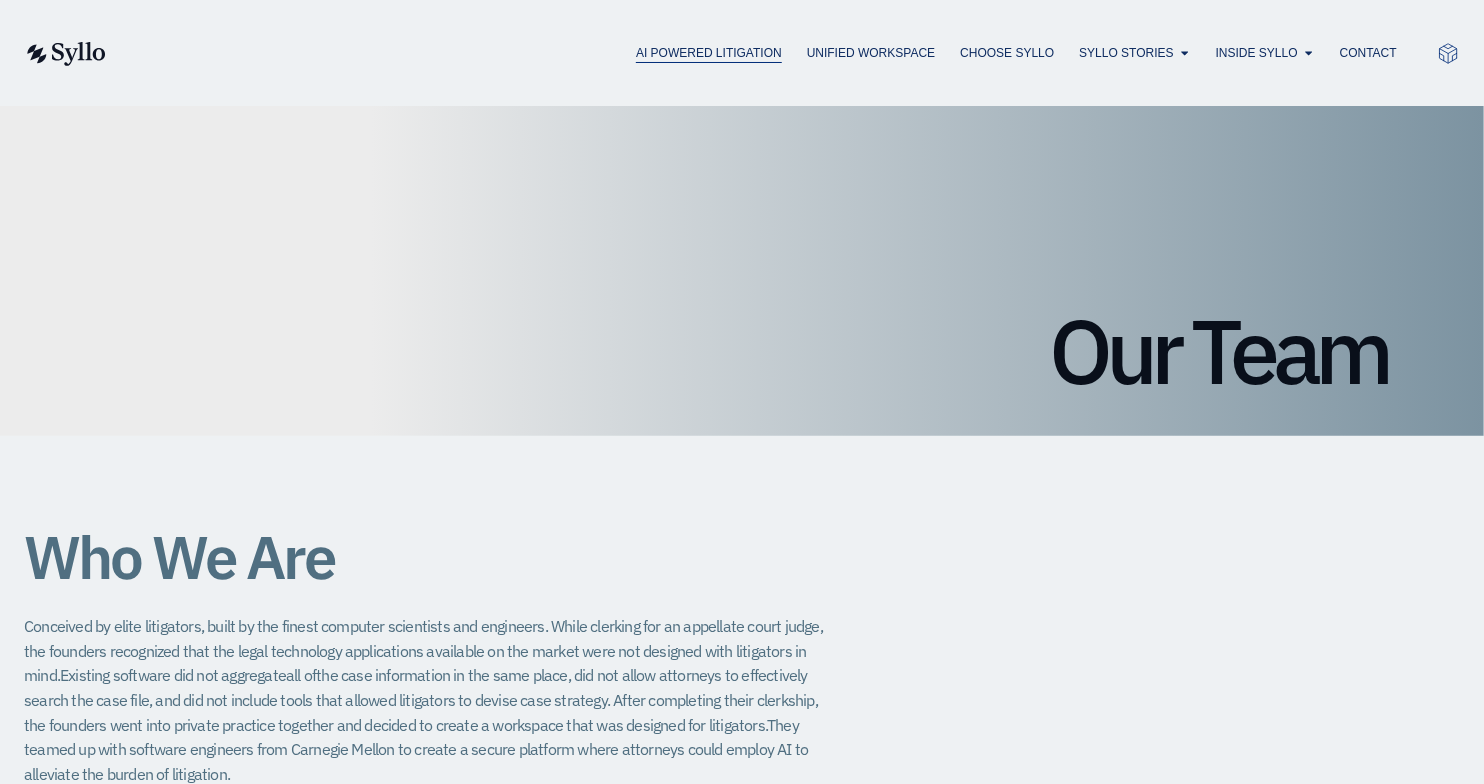click on "AI Powered Litigation" at bounding box center [709, 53] 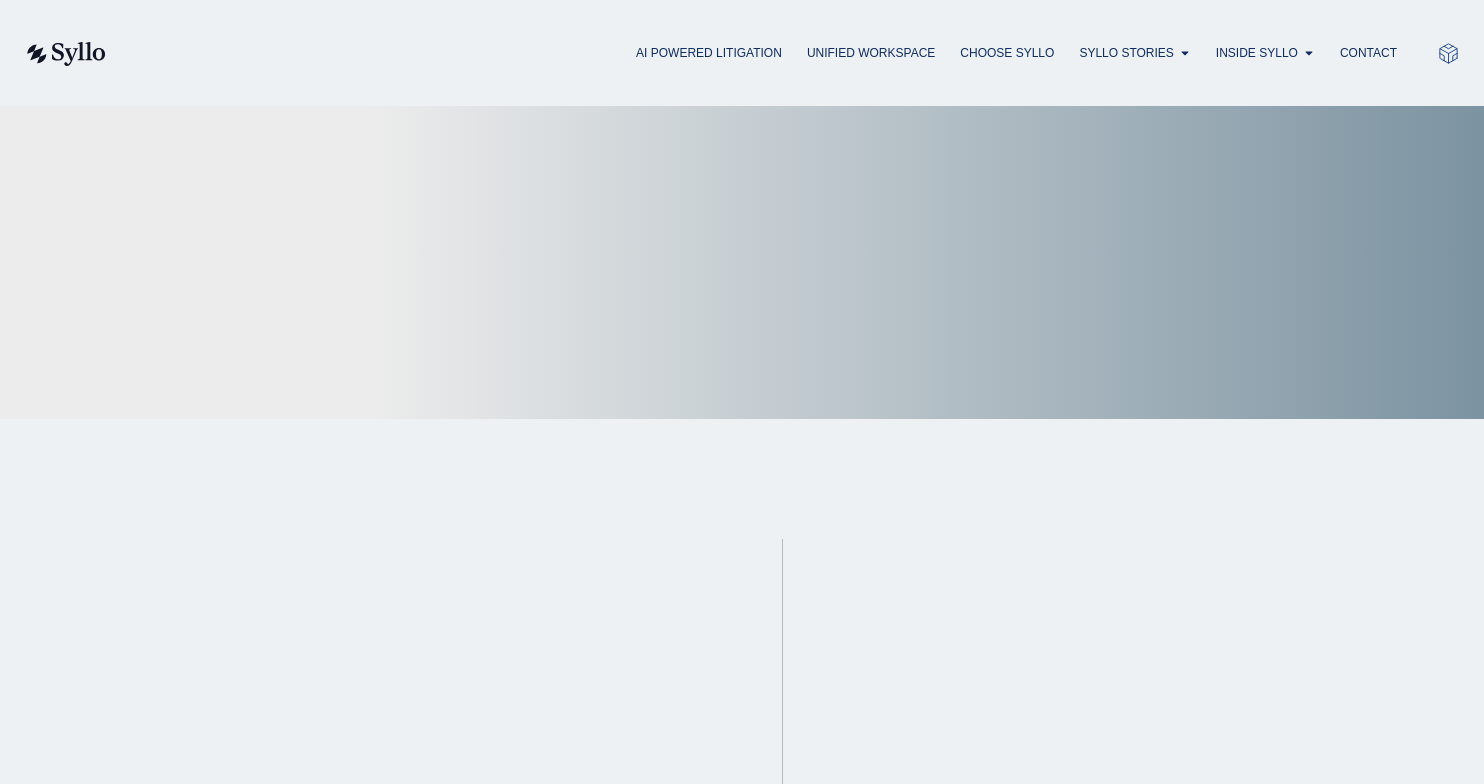 scroll, scrollTop: 0, scrollLeft: 0, axis: both 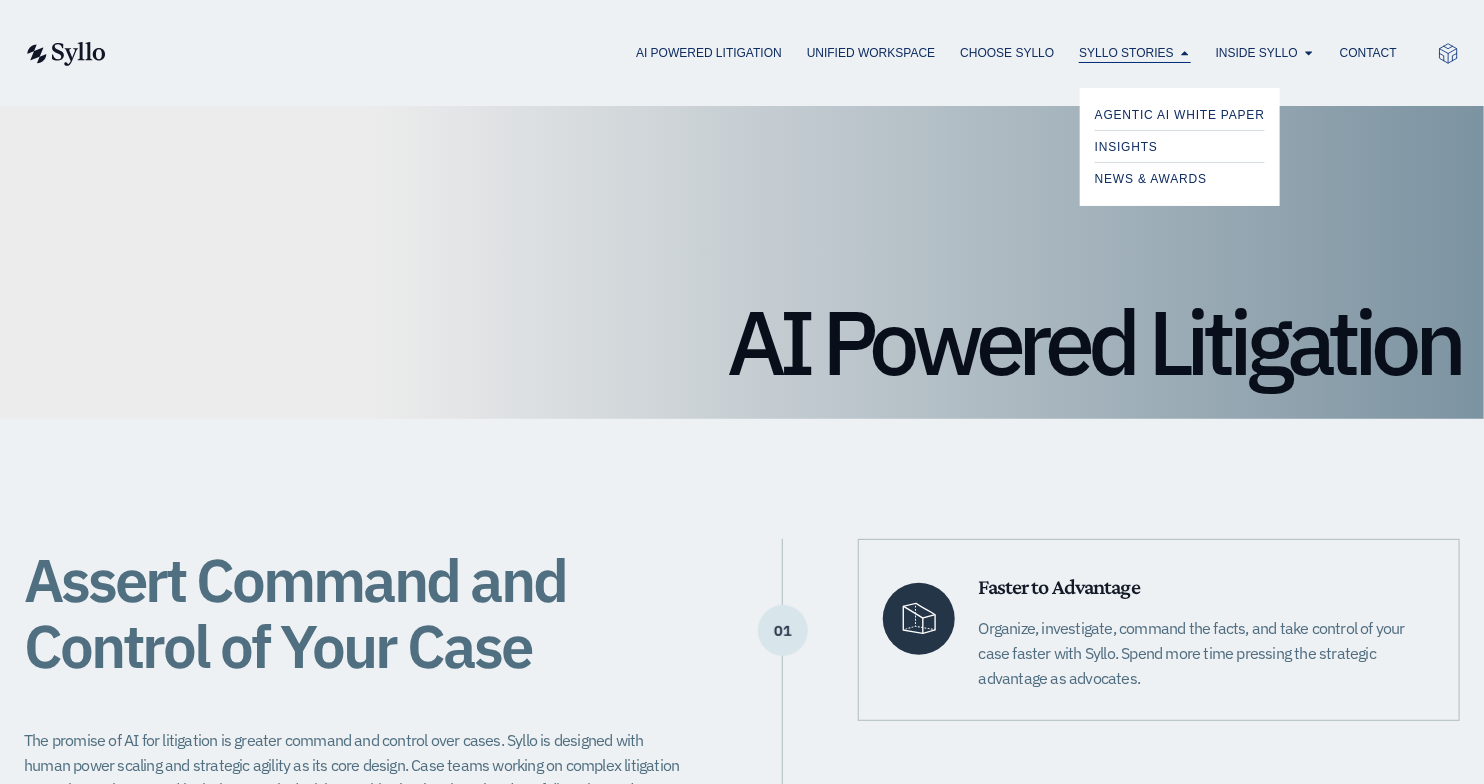 click on "Syllo Stories" at bounding box center (1126, 53) 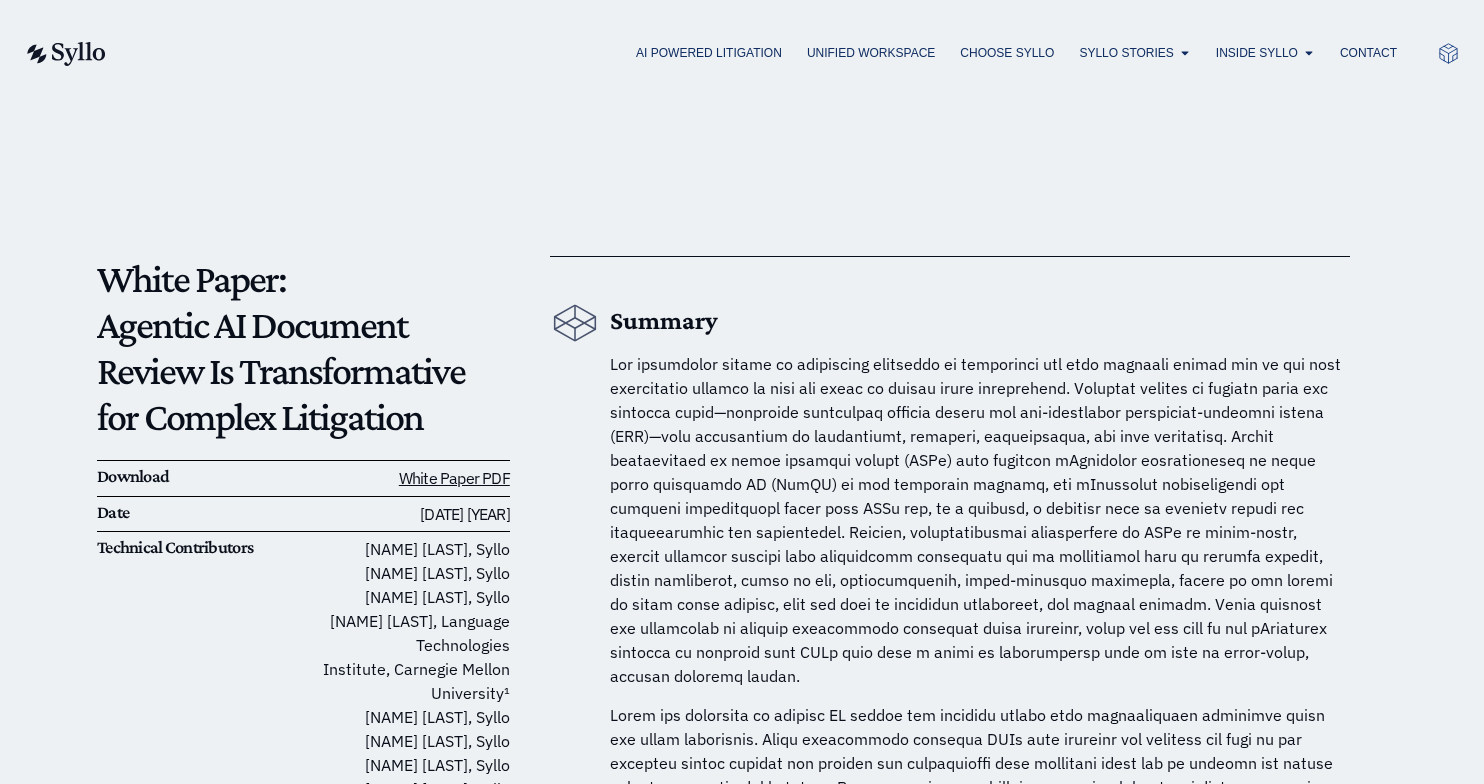 scroll, scrollTop: 0, scrollLeft: 0, axis: both 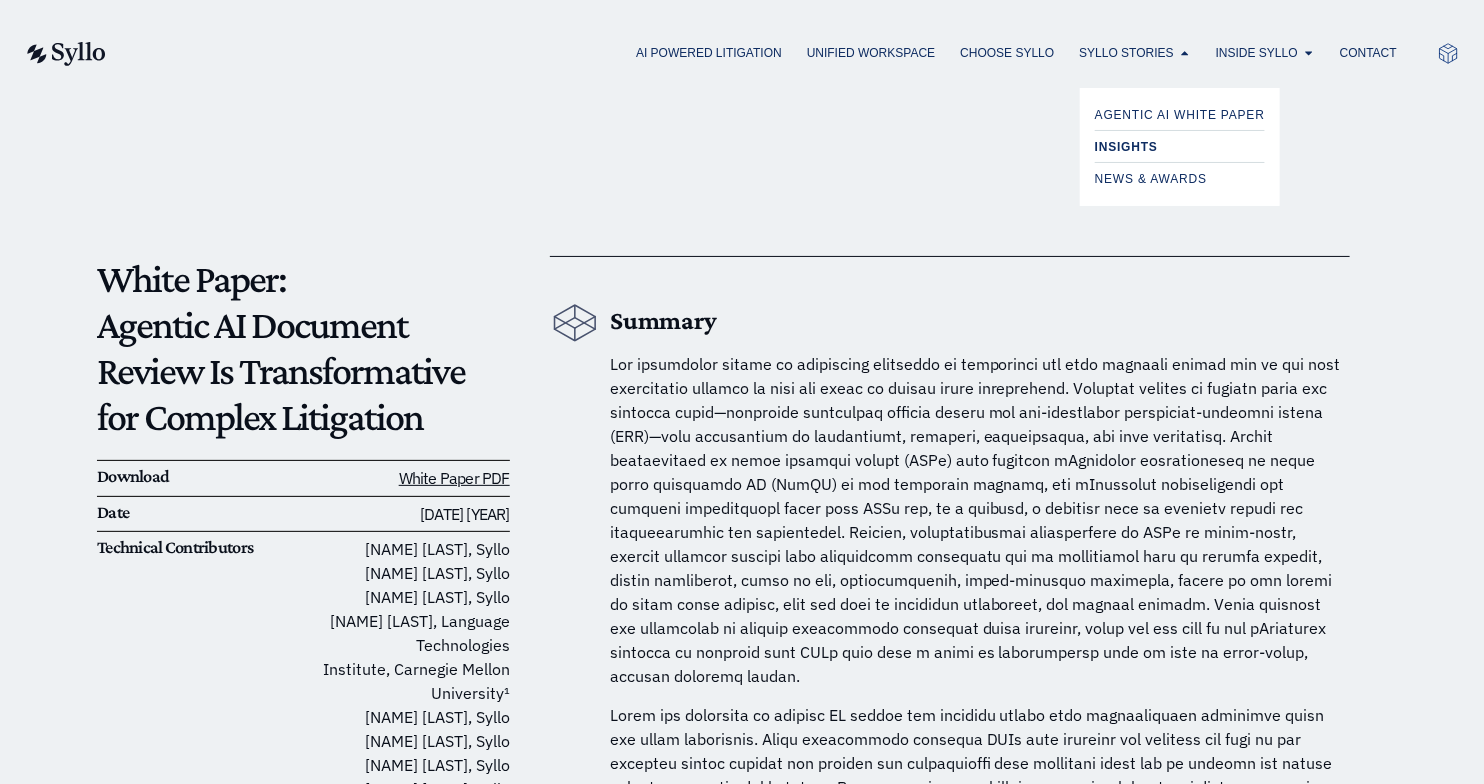 click on "Insights" at bounding box center (1126, 147) 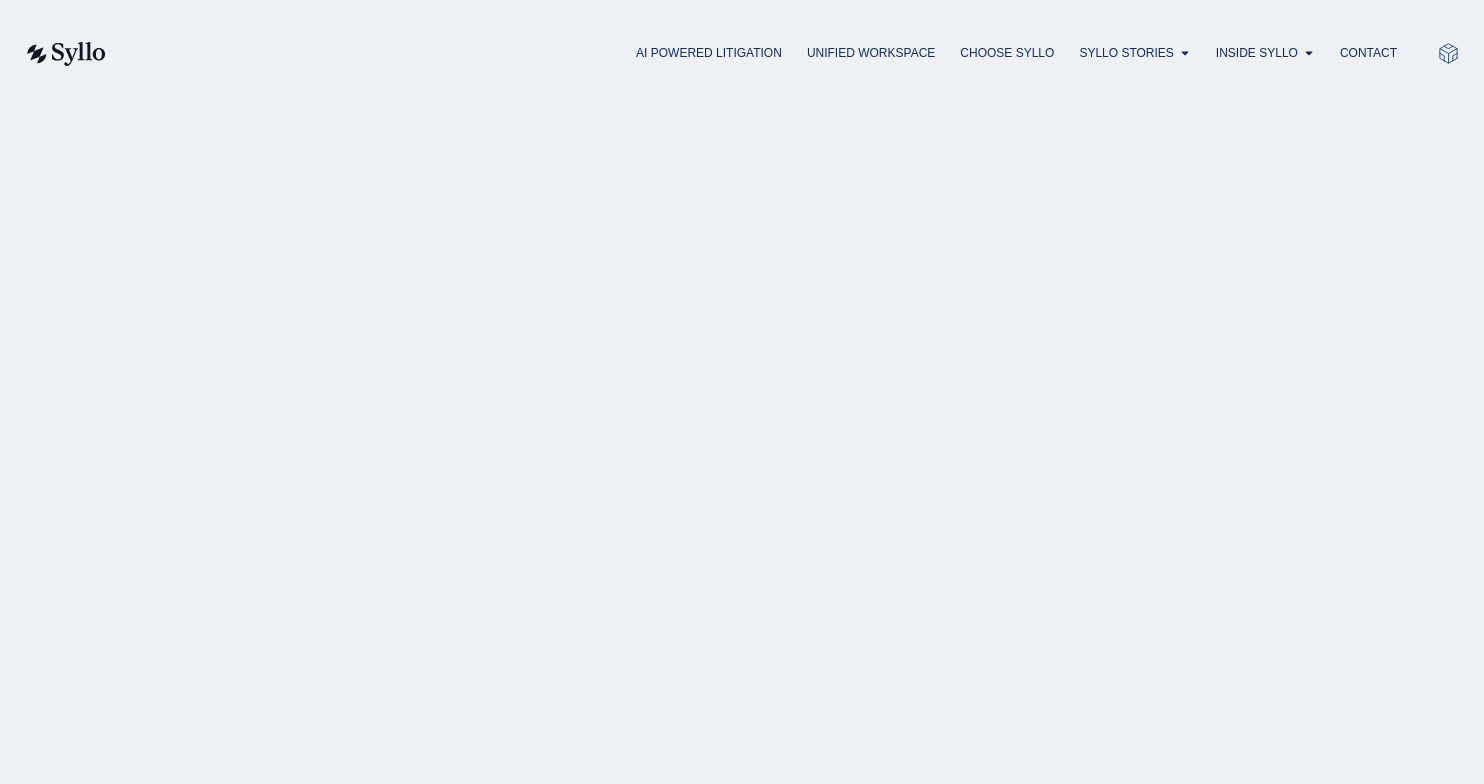 scroll, scrollTop: 0, scrollLeft: 0, axis: both 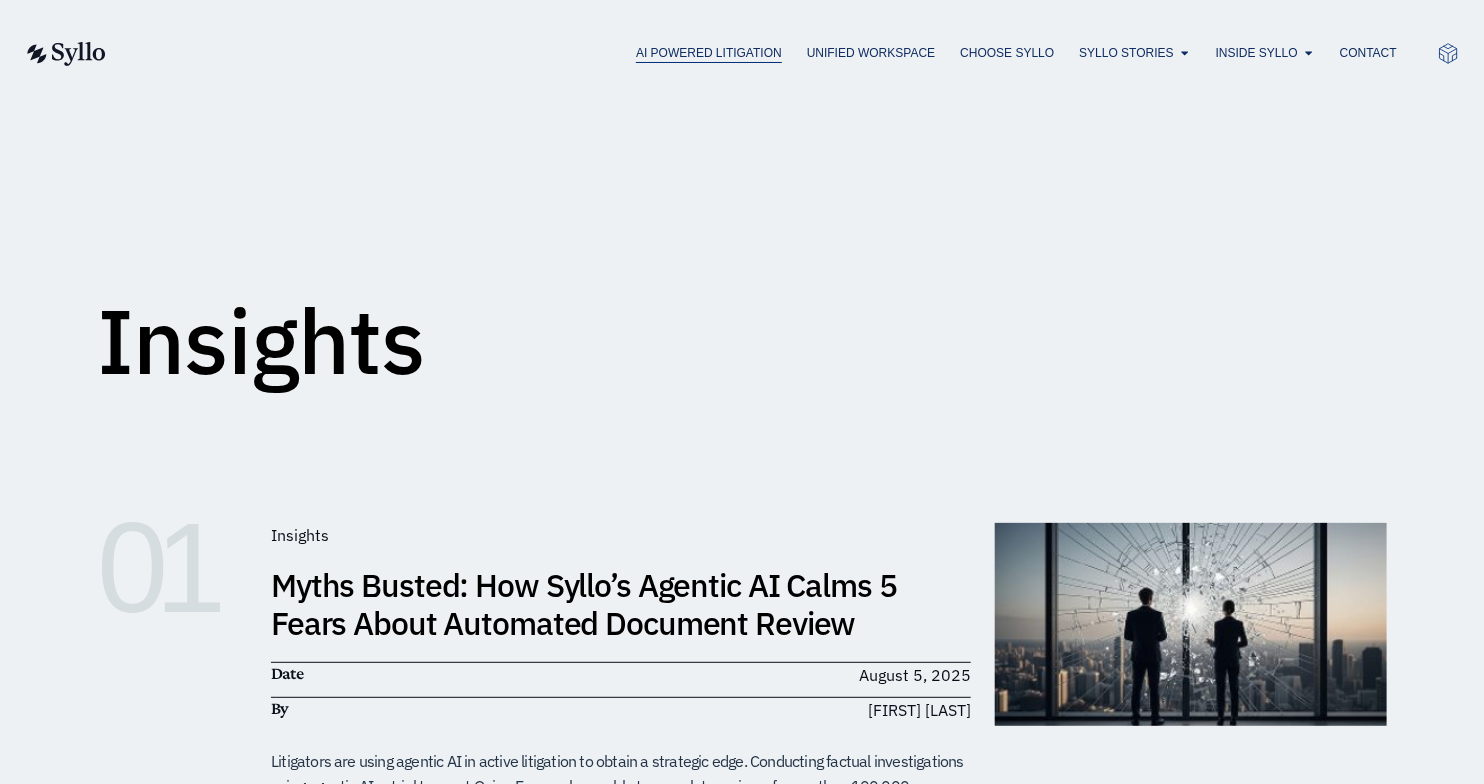 click on "AI Powered Litigation" at bounding box center [709, 53] 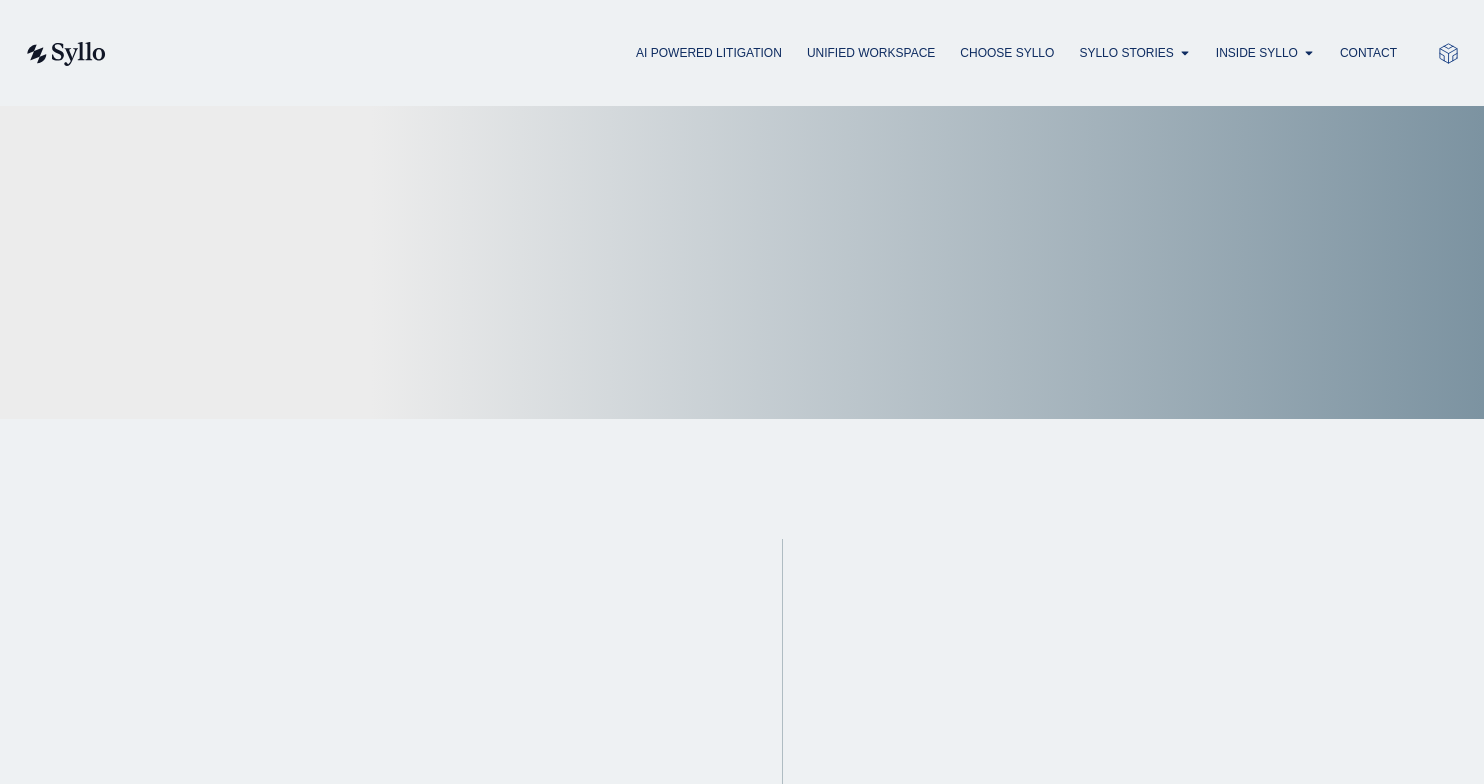 scroll, scrollTop: 0, scrollLeft: 0, axis: both 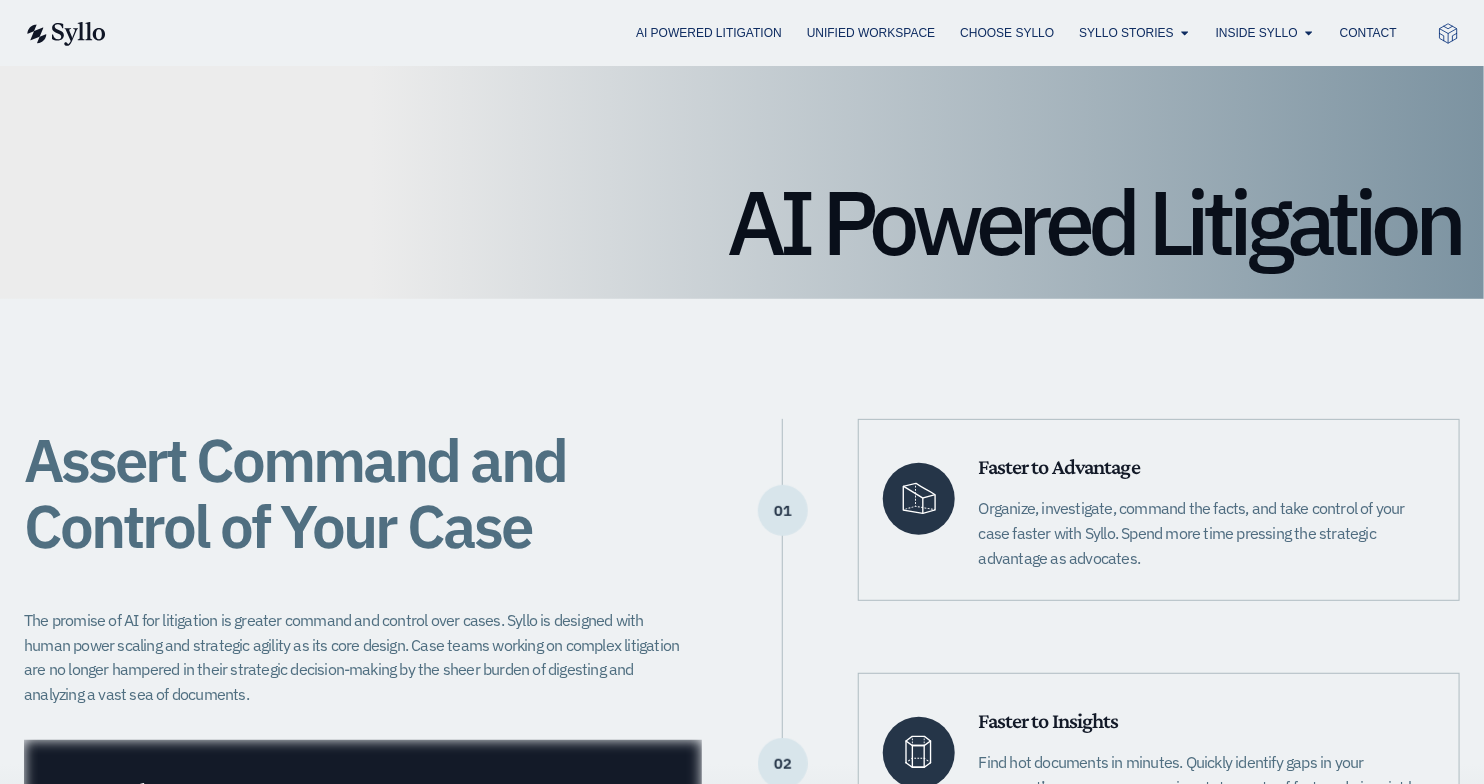 click on "AI Powered Litigation
Unified Workspace
Choose Syllo
Syllo Stories
Close Syllo Stories
Open Syllo Stories
Agentic AI White Paper
Insights
News & Awards
Inside Syllo" at bounding box center [742, 33] 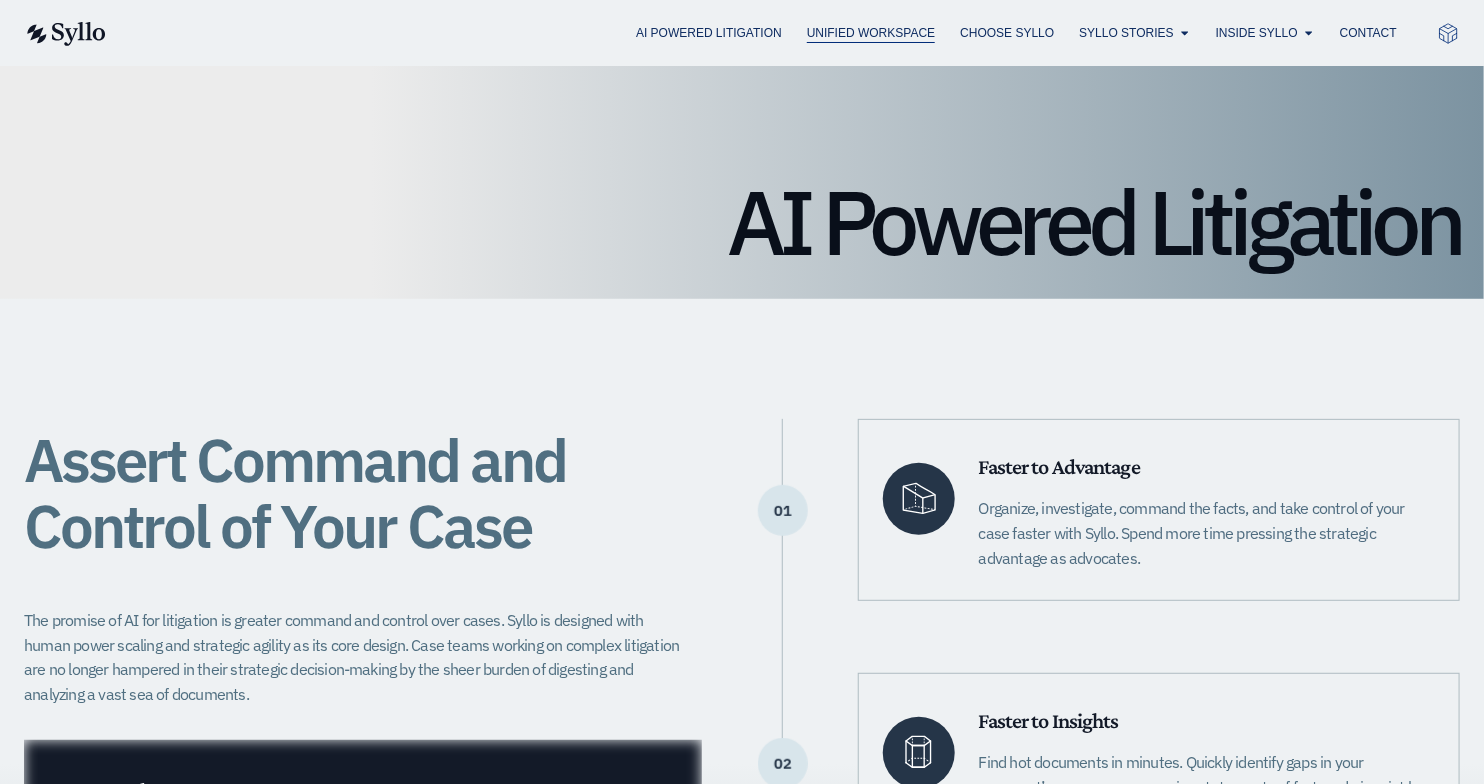 click on "Unified Workspace" at bounding box center (871, 33) 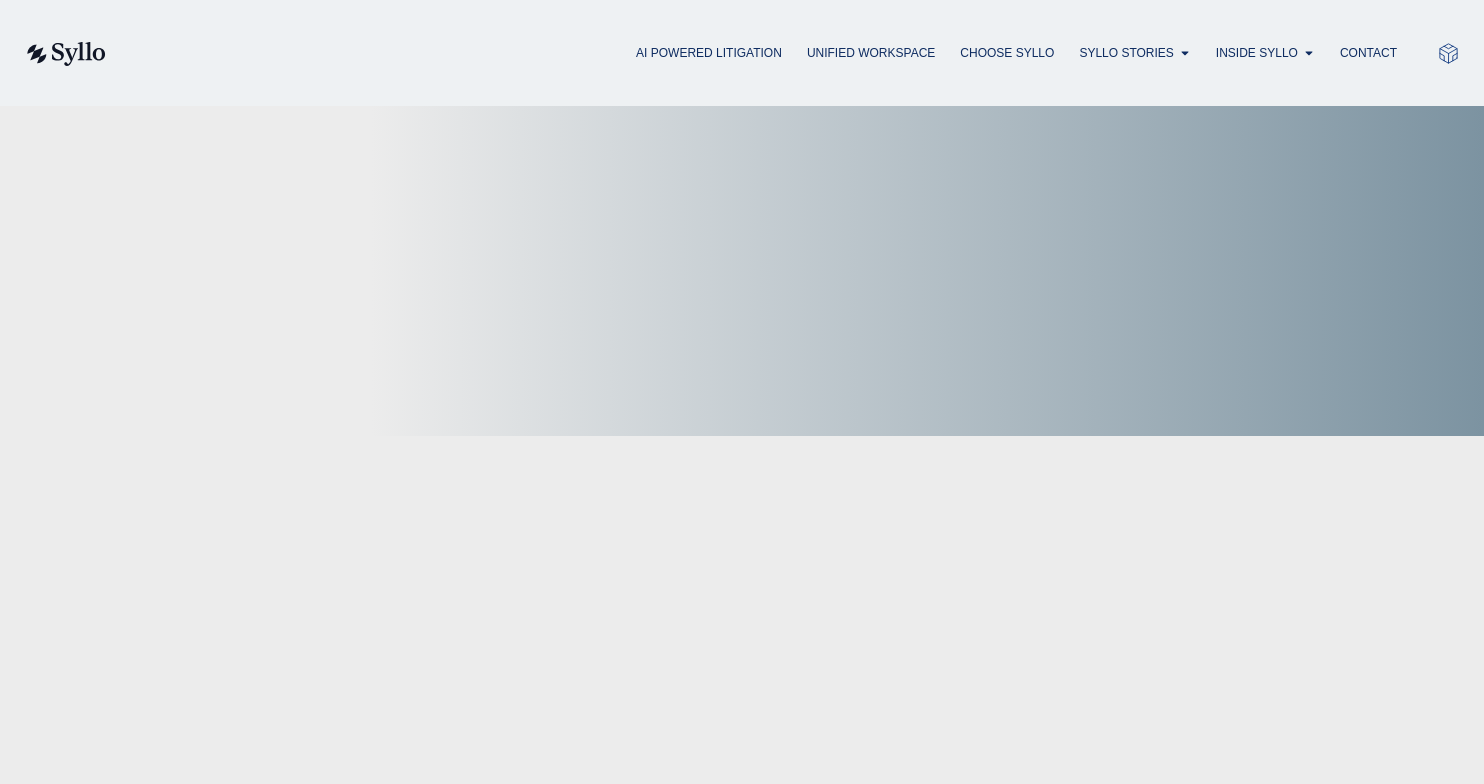 scroll, scrollTop: 0, scrollLeft: 0, axis: both 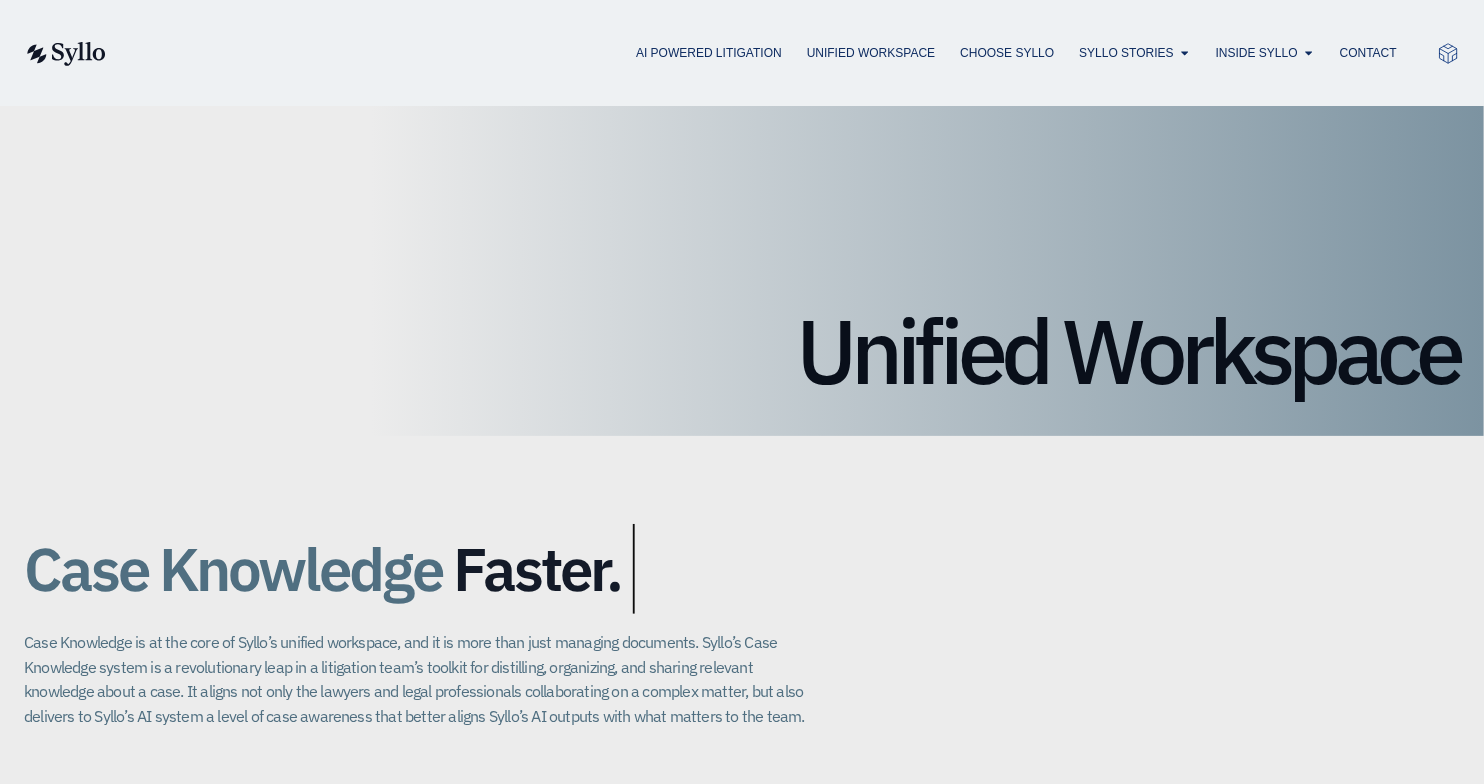 click on "Unified Workspace" at bounding box center [742, 271] 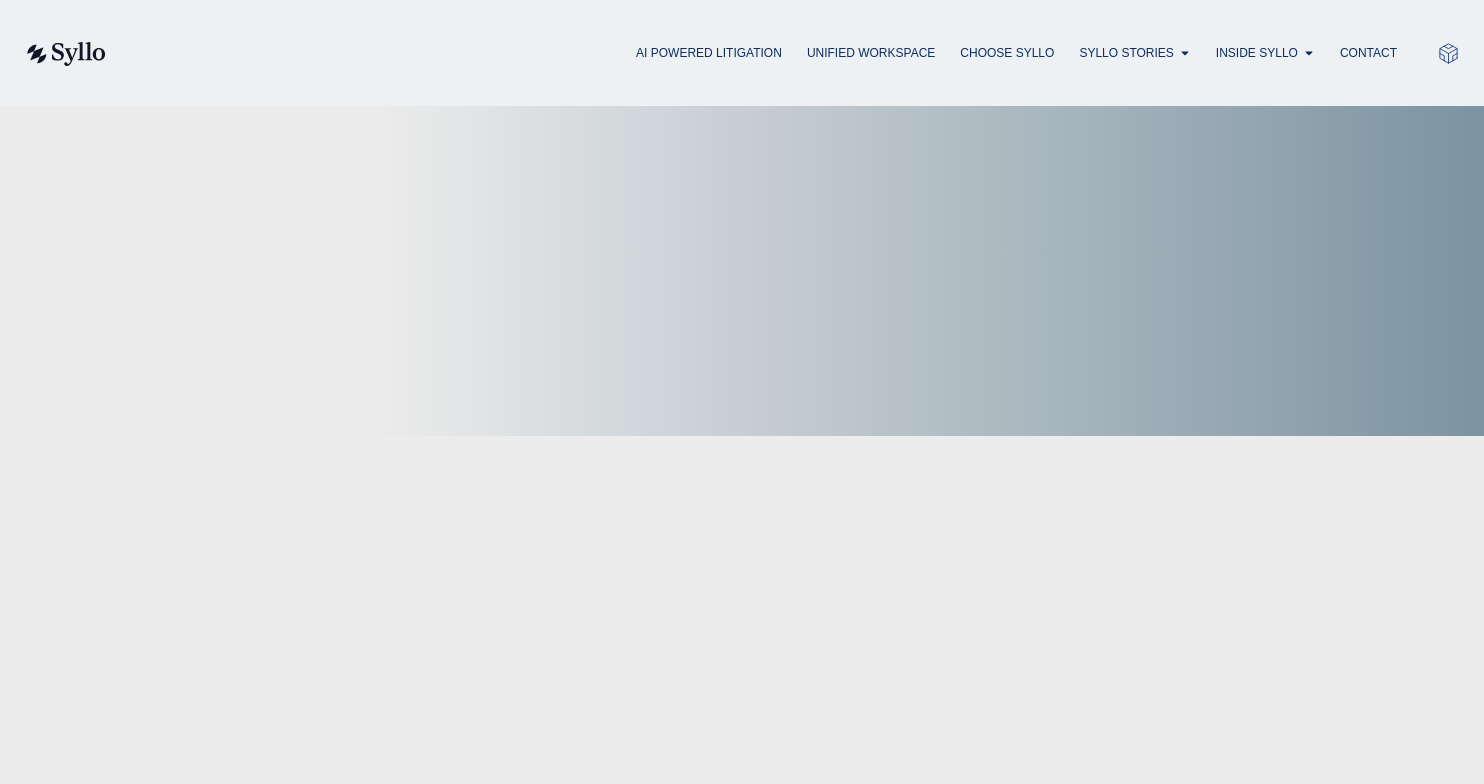 scroll, scrollTop: 0, scrollLeft: 0, axis: both 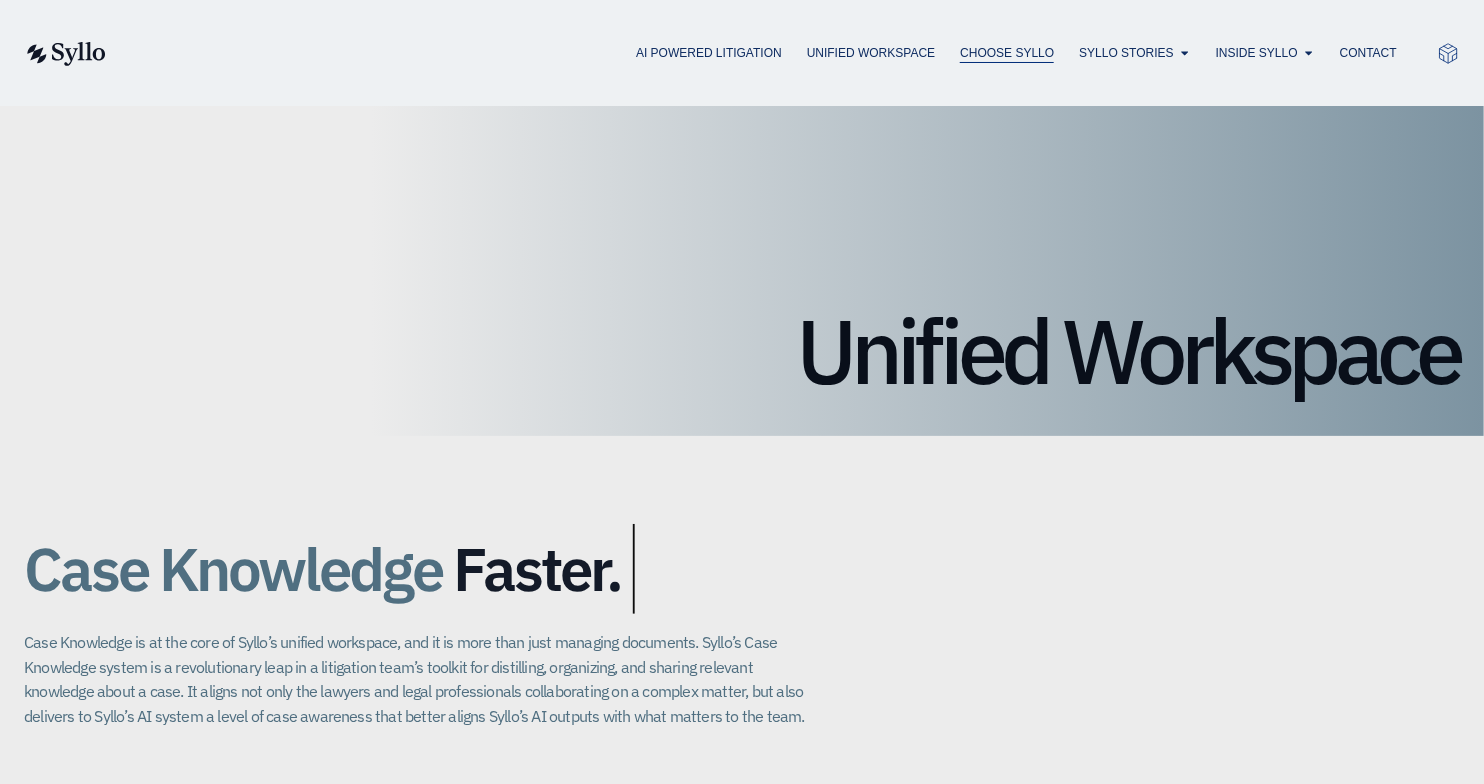 click on "Choose Syllo" at bounding box center [1007, 53] 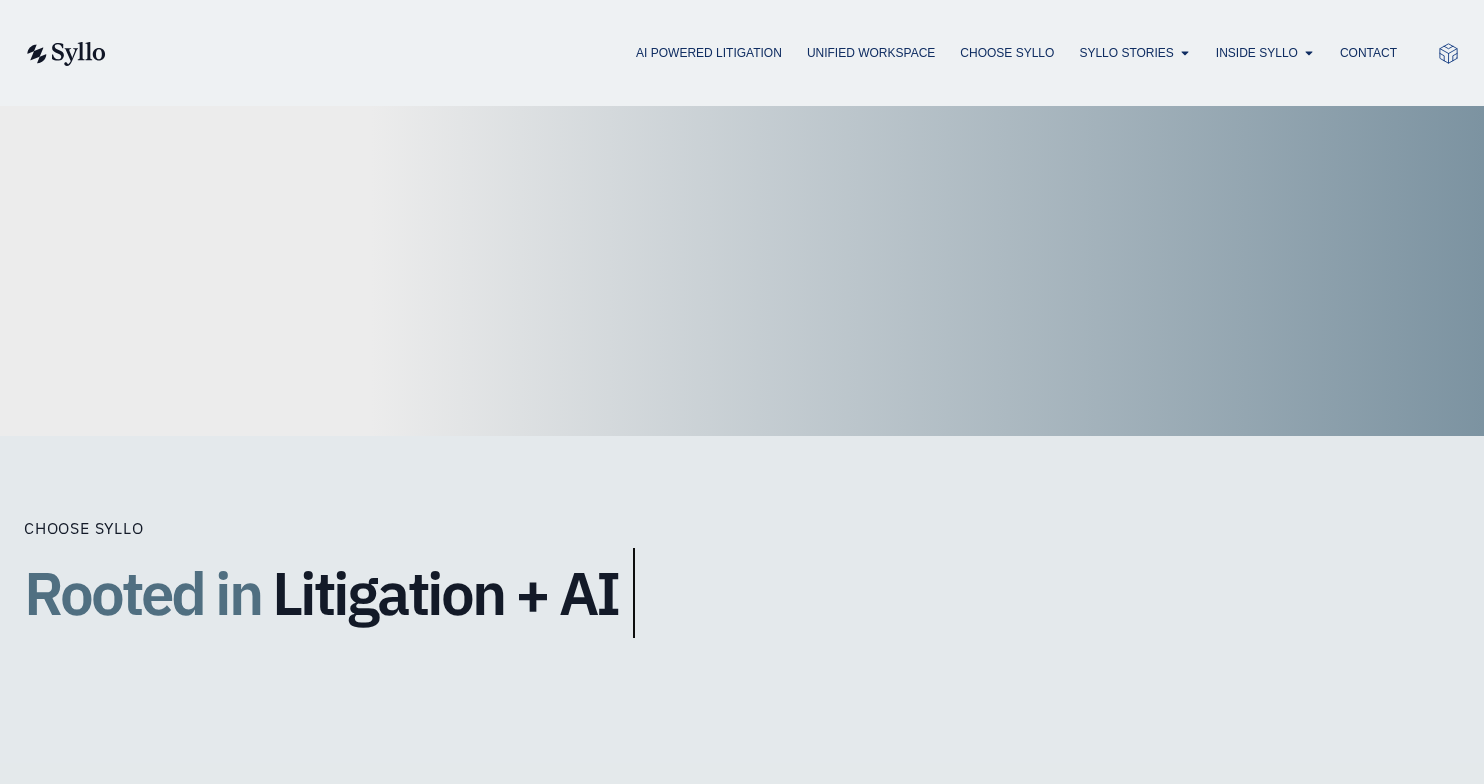 scroll, scrollTop: 0, scrollLeft: 0, axis: both 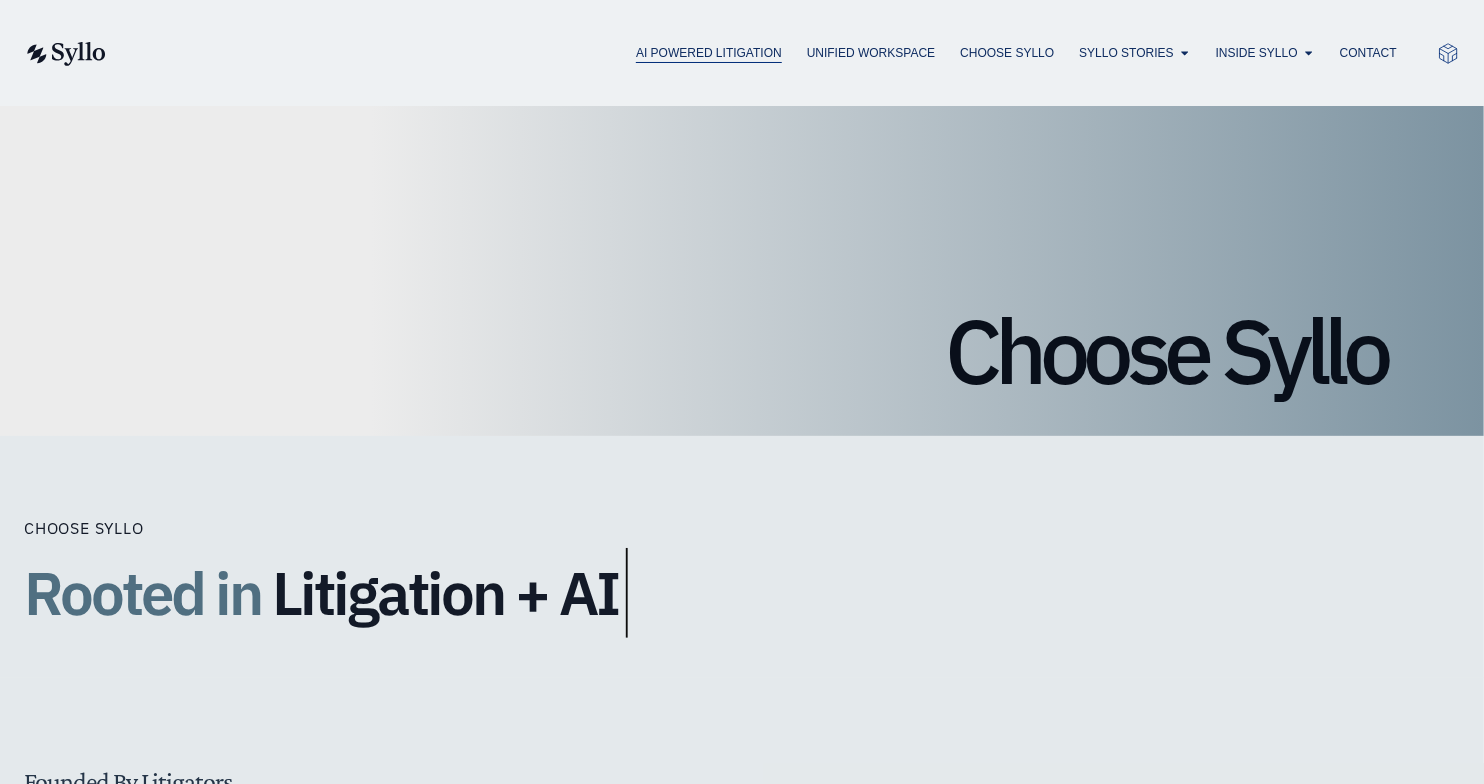 click on "AI Powered Litigation" at bounding box center (709, 53) 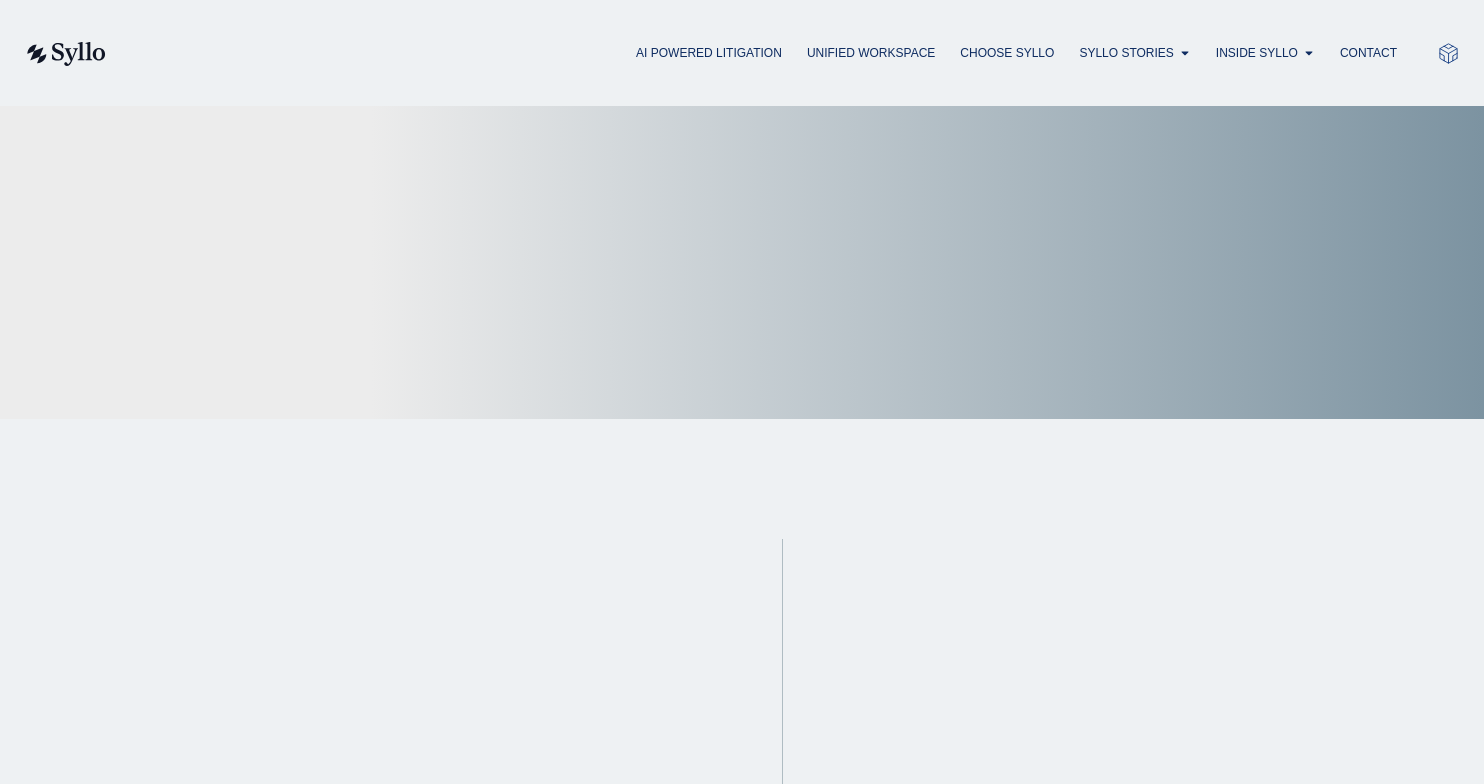 scroll, scrollTop: 0, scrollLeft: 0, axis: both 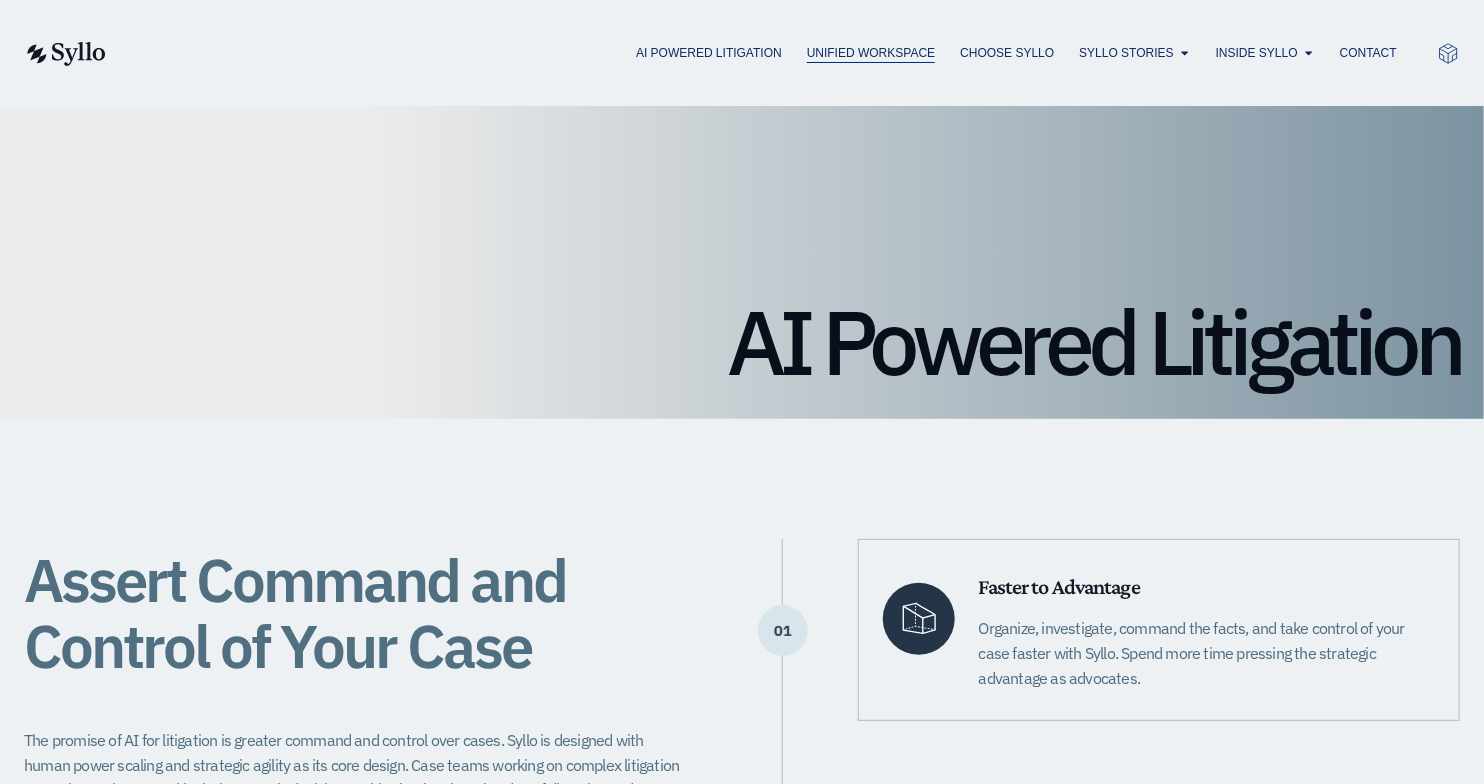click on "Unified Workspace" at bounding box center (871, 53) 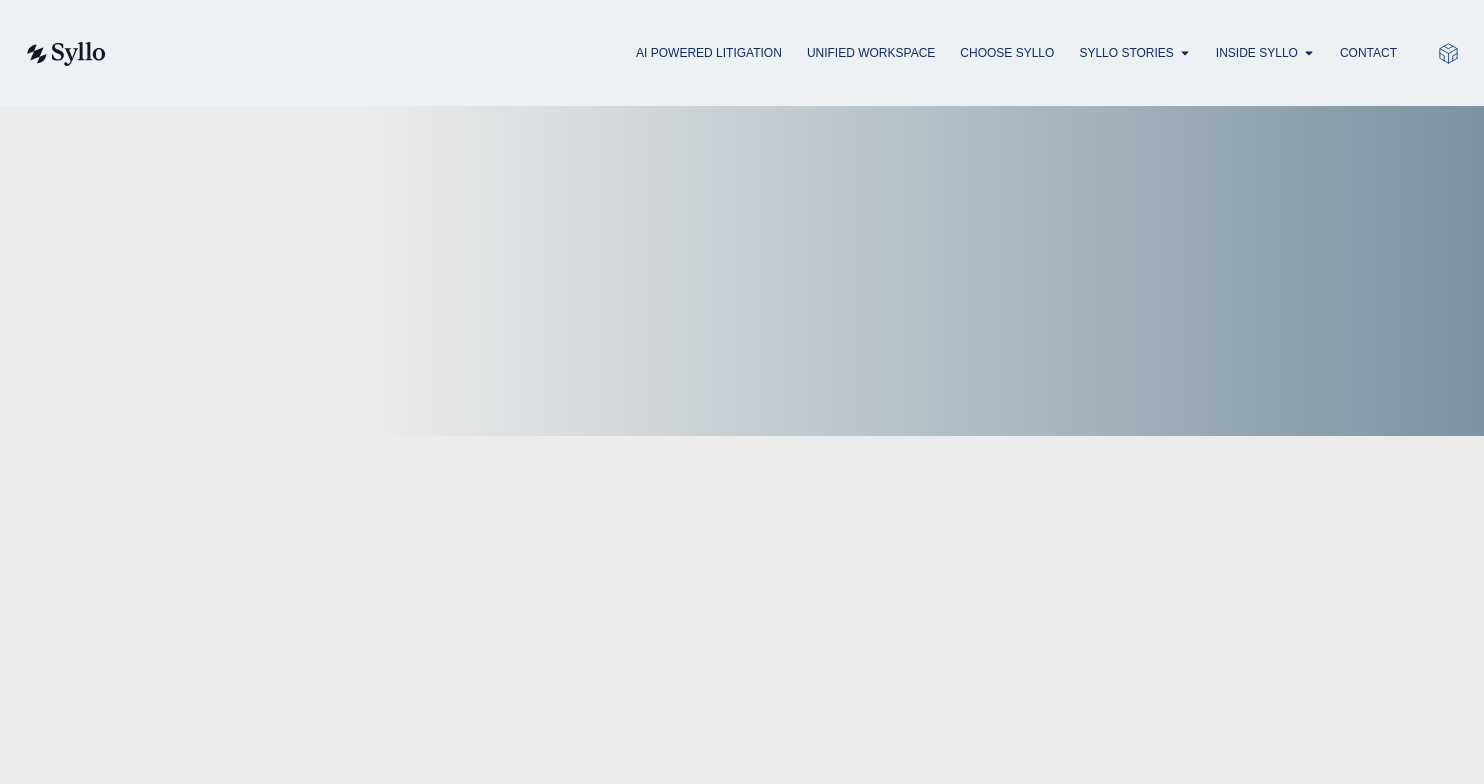 scroll, scrollTop: 0, scrollLeft: 0, axis: both 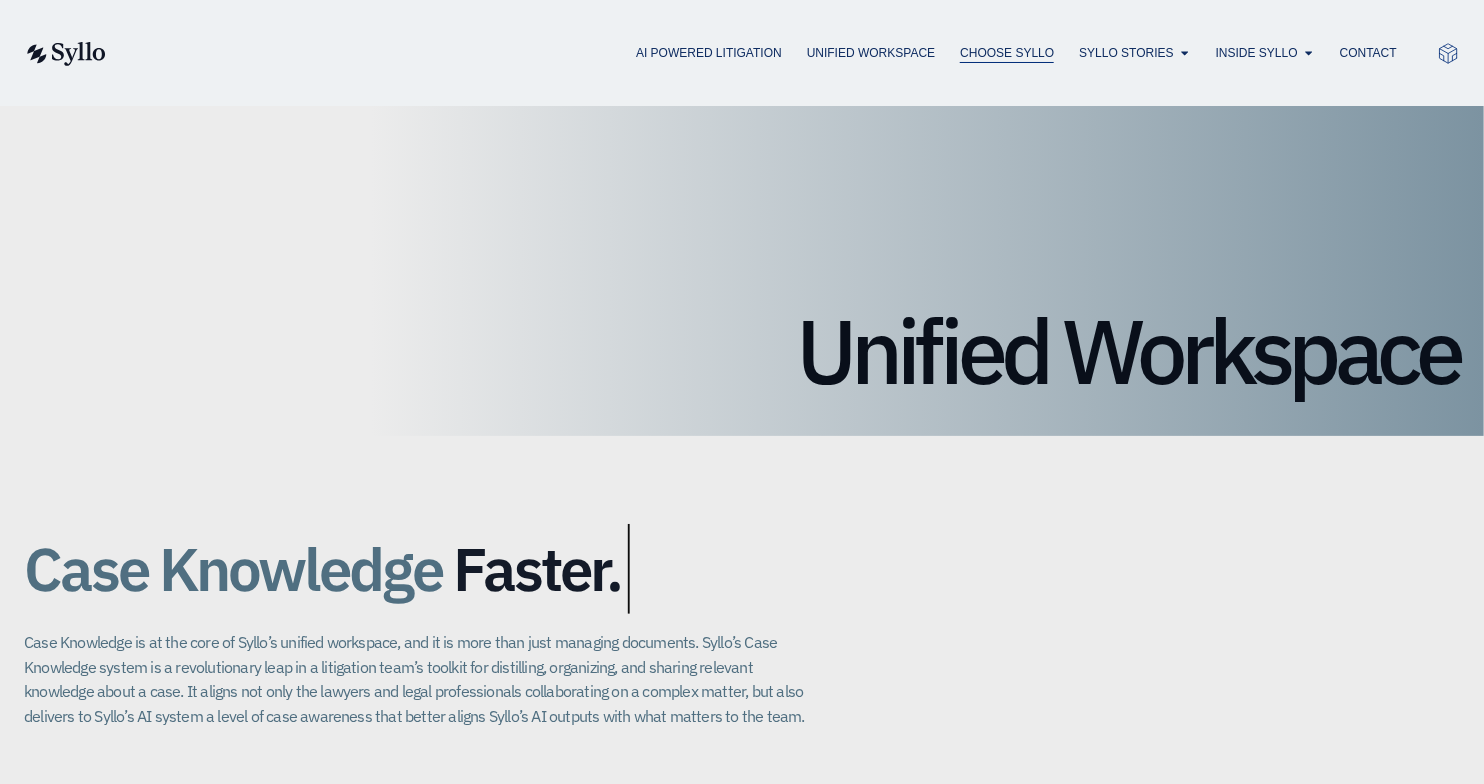 click on "Choose Syllo" at bounding box center (1007, 53) 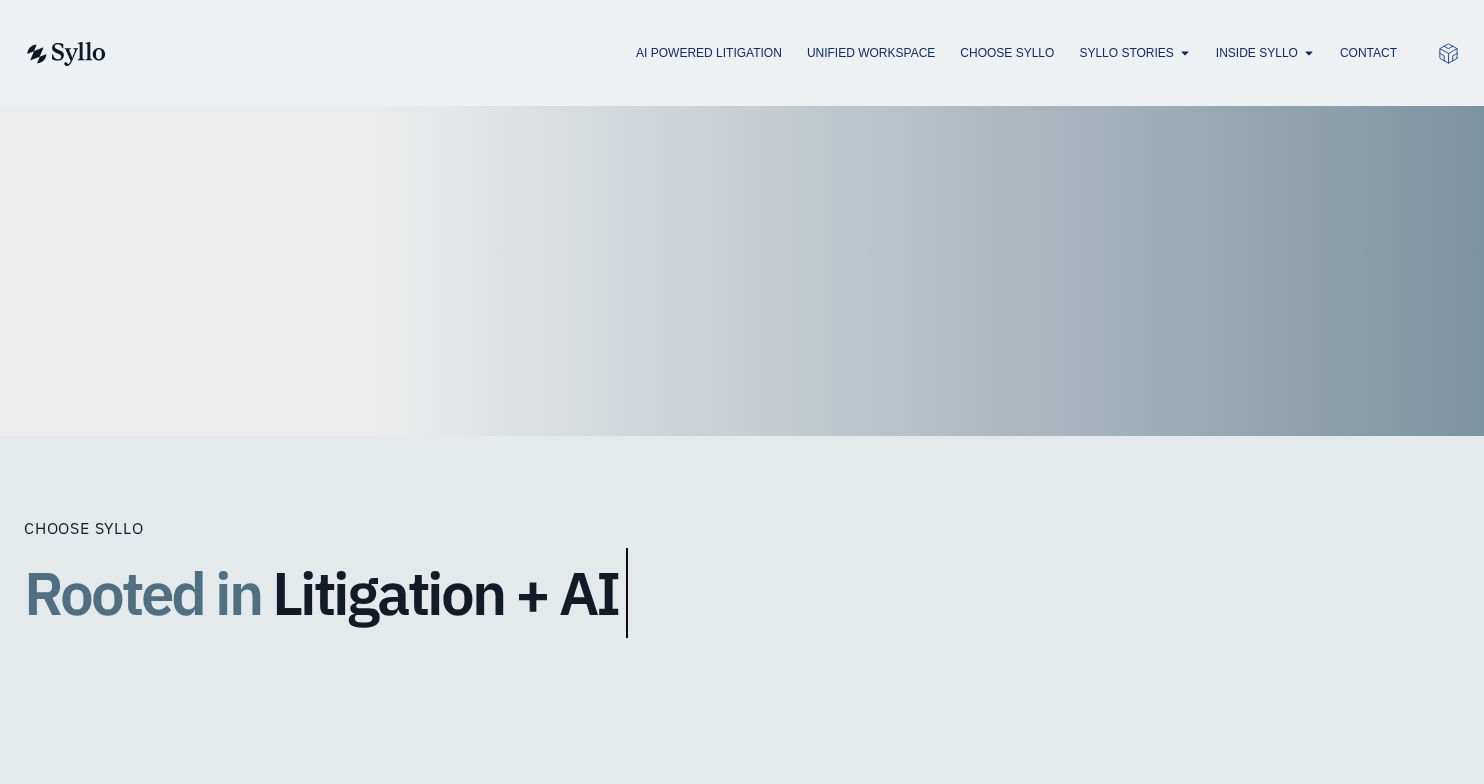 scroll, scrollTop: 0, scrollLeft: 0, axis: both 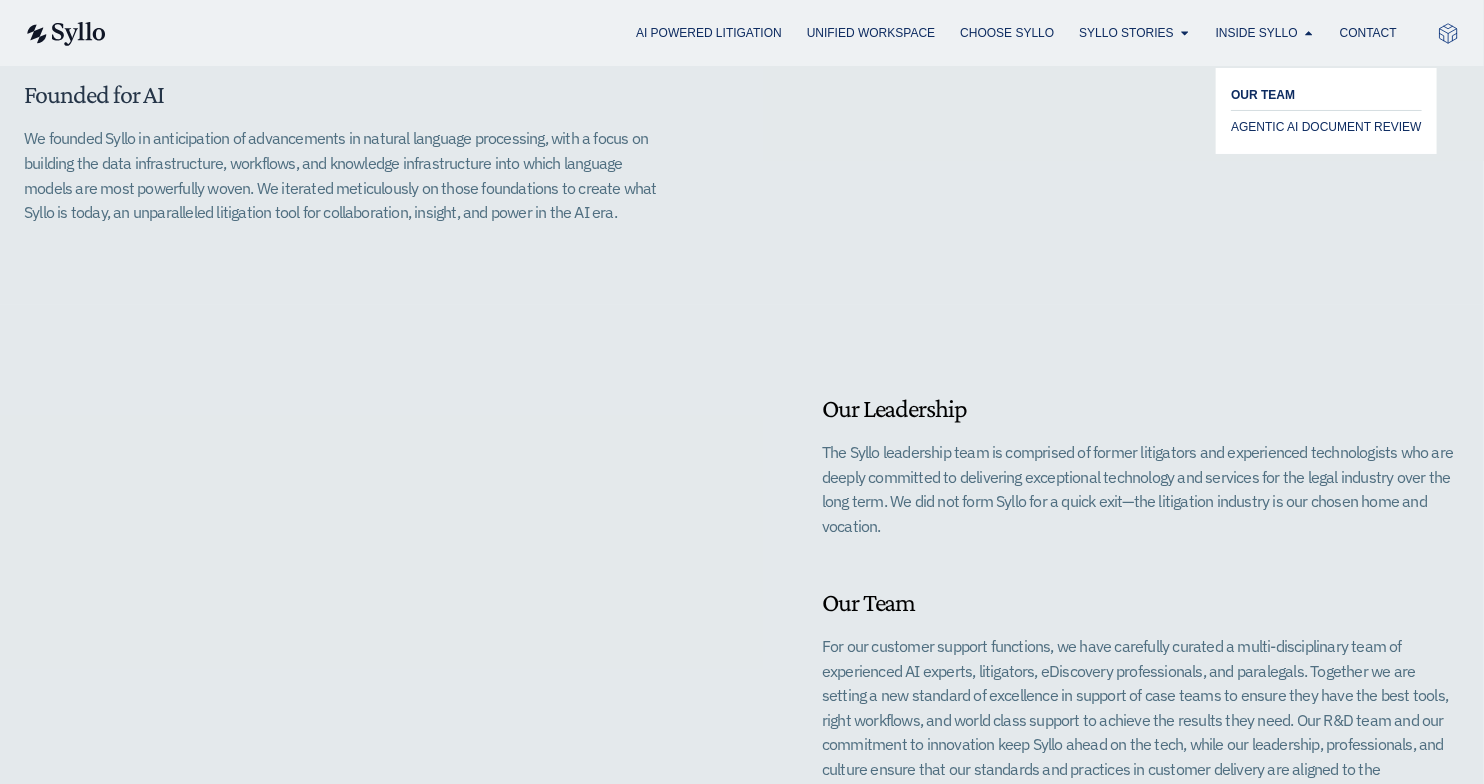 click on "OUR TEAM" at bounding box center (1263, 95) 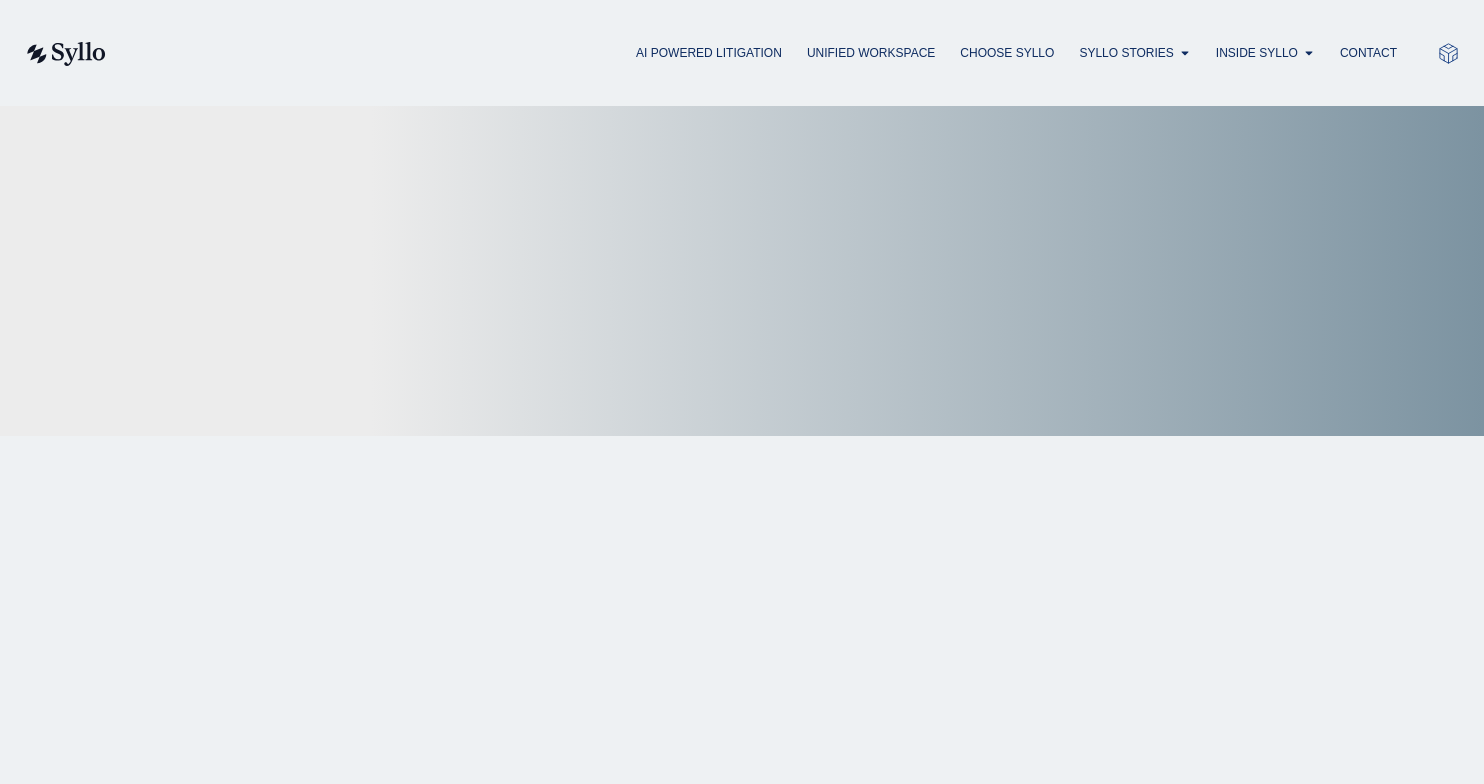 scroll, scrollTop: 0, scrollLeft: 0, axis: both 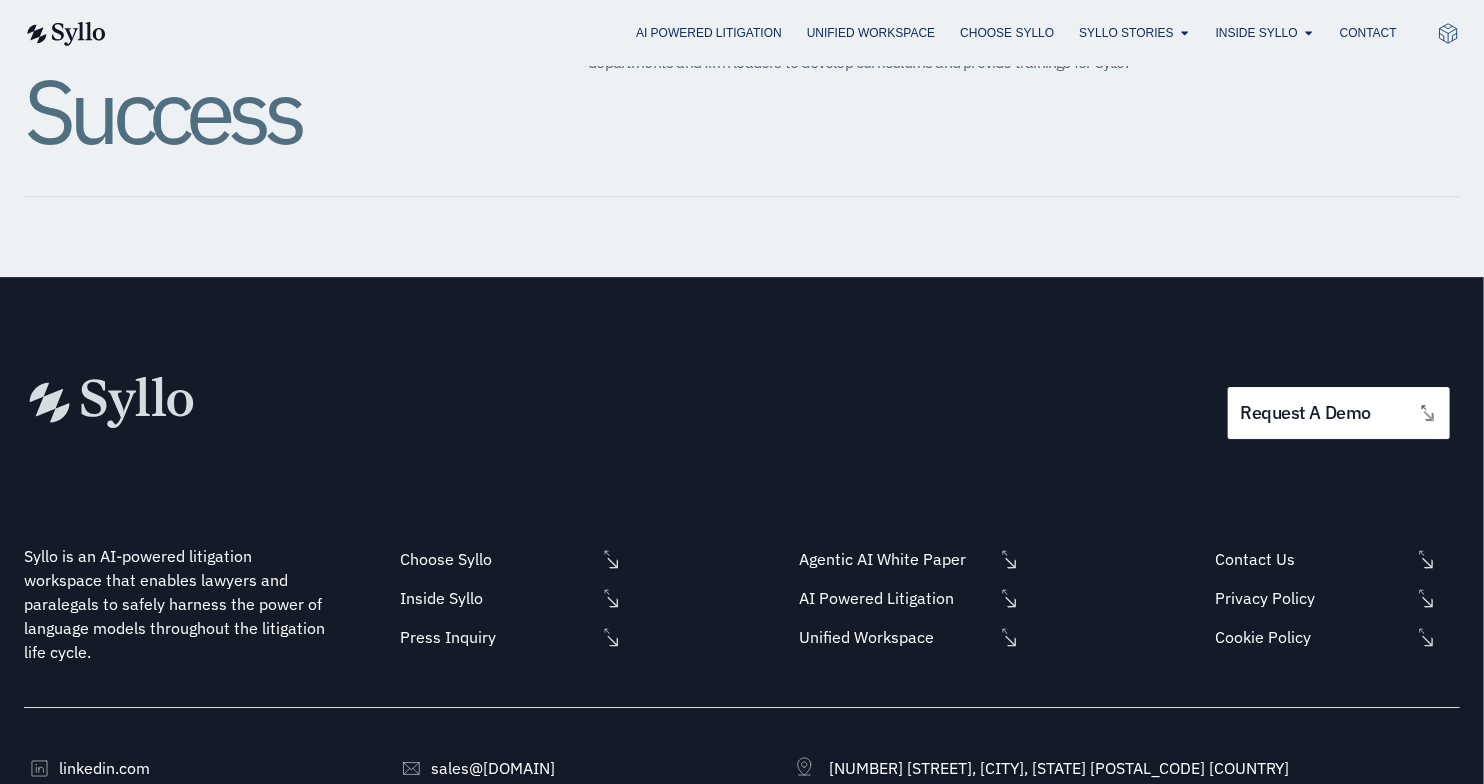 click on "request a demo" at bounding box center (1183, 413) 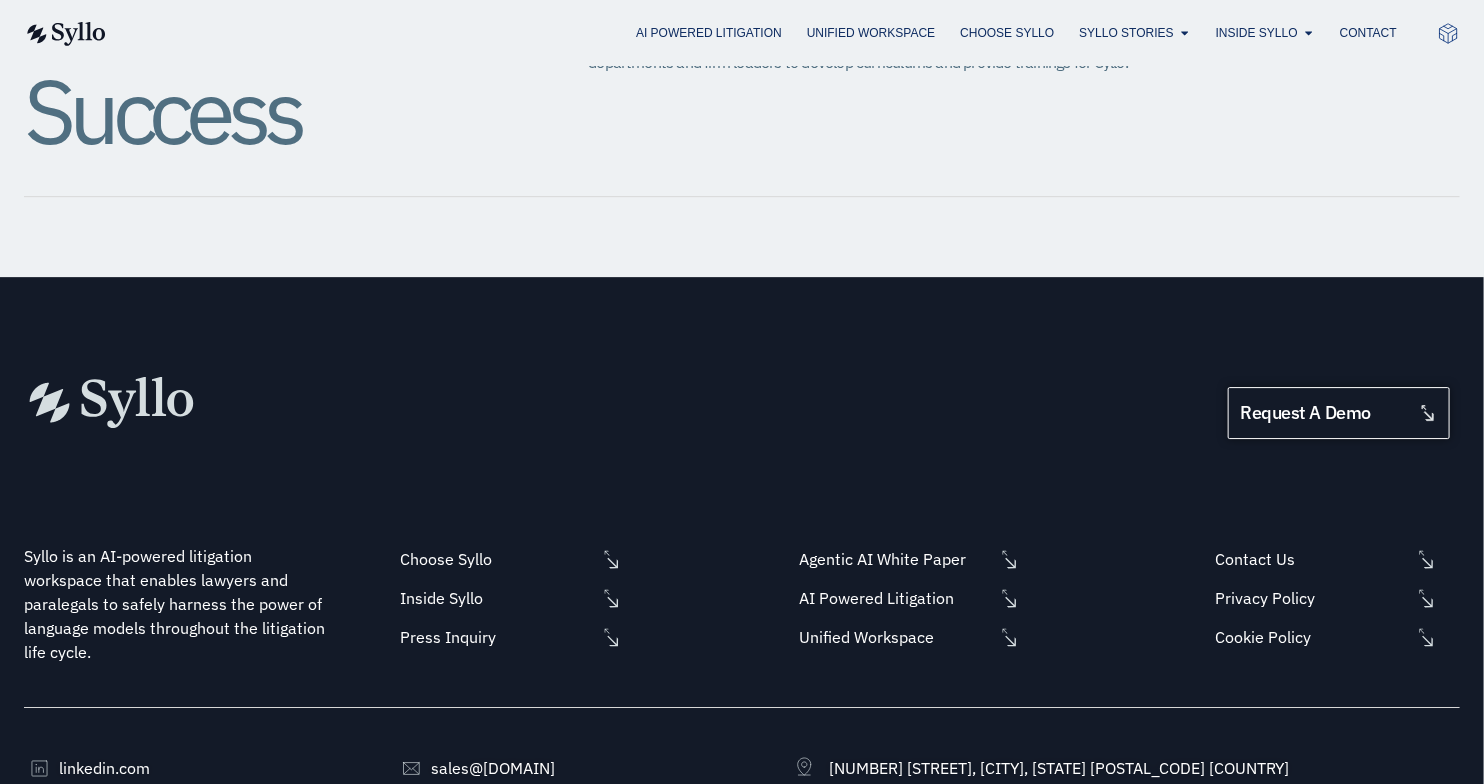 click on "request a demo" at bounding box center [1306, 413] 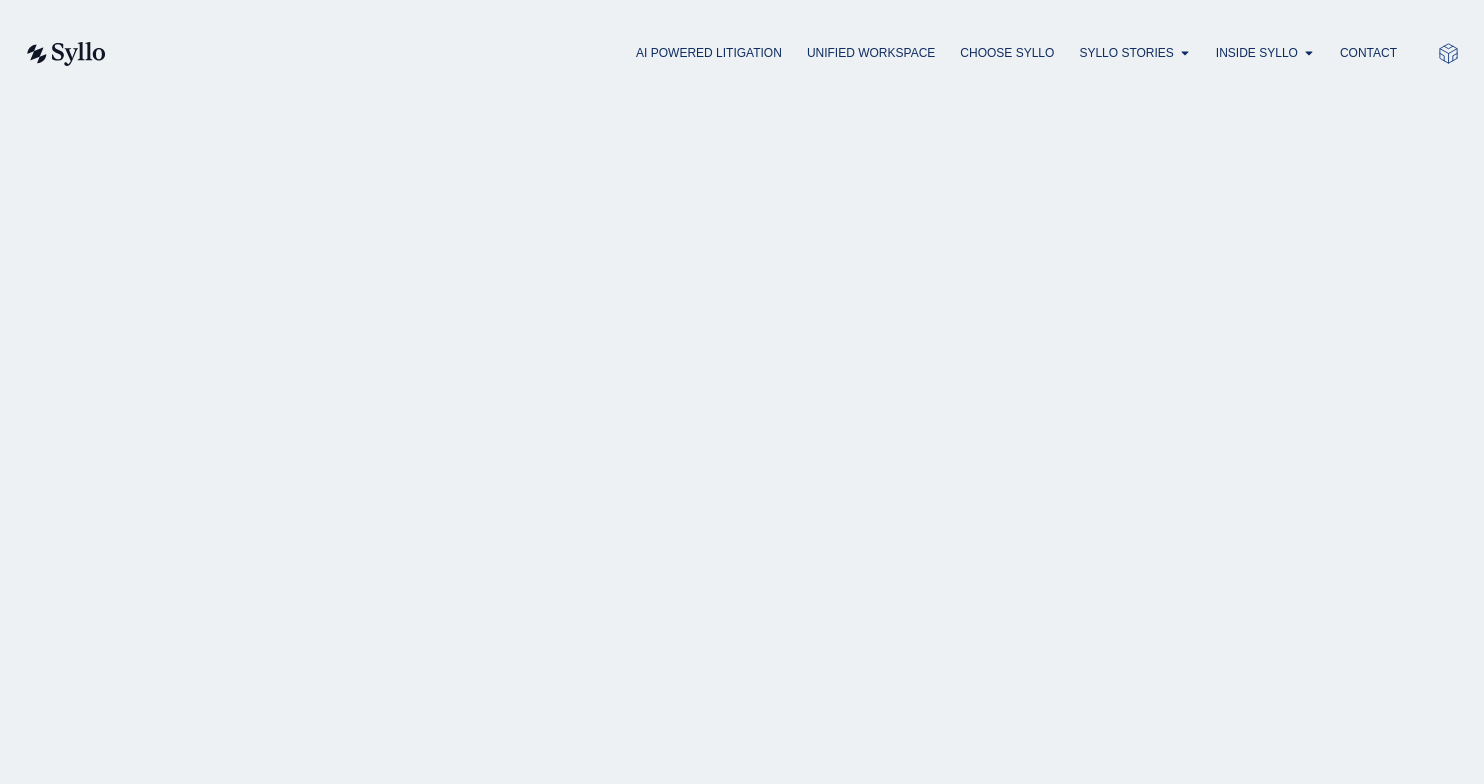 scroll, scrollTop: 0, scrollLeft: 0, axis: both 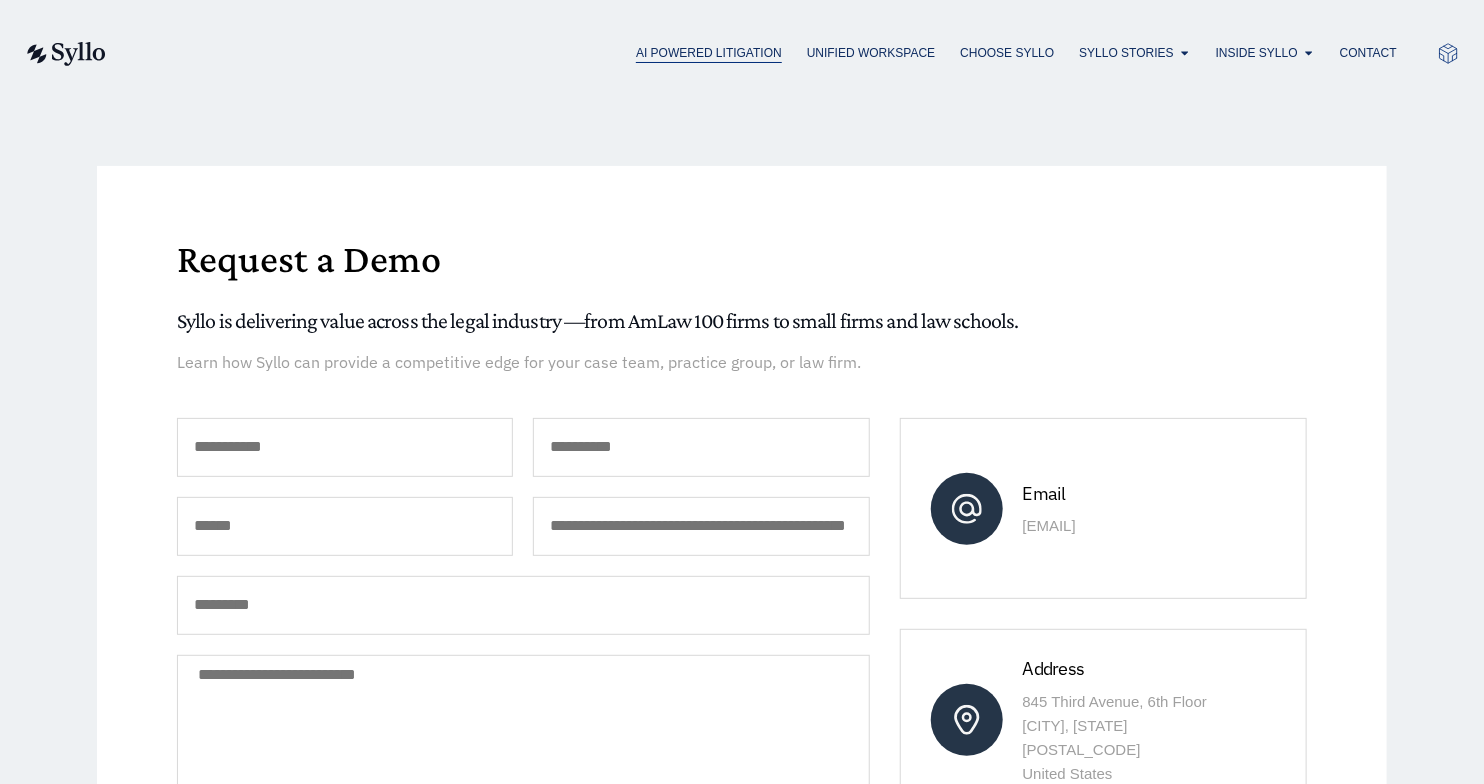 click on "AI Powered Litigation" at bounding box center [709, 53] 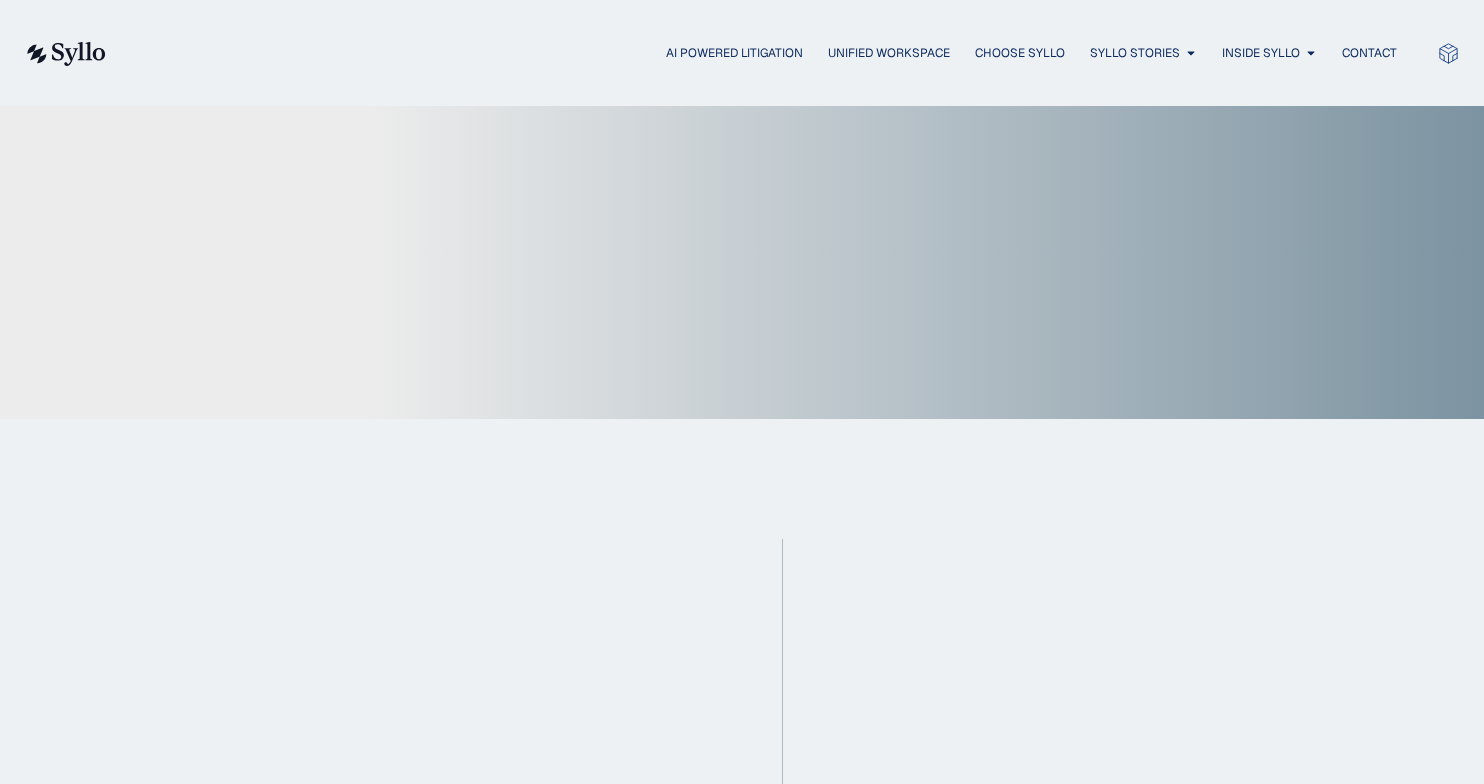 scroll, scrollTop: 0, scrollLeft: 0, axis: both 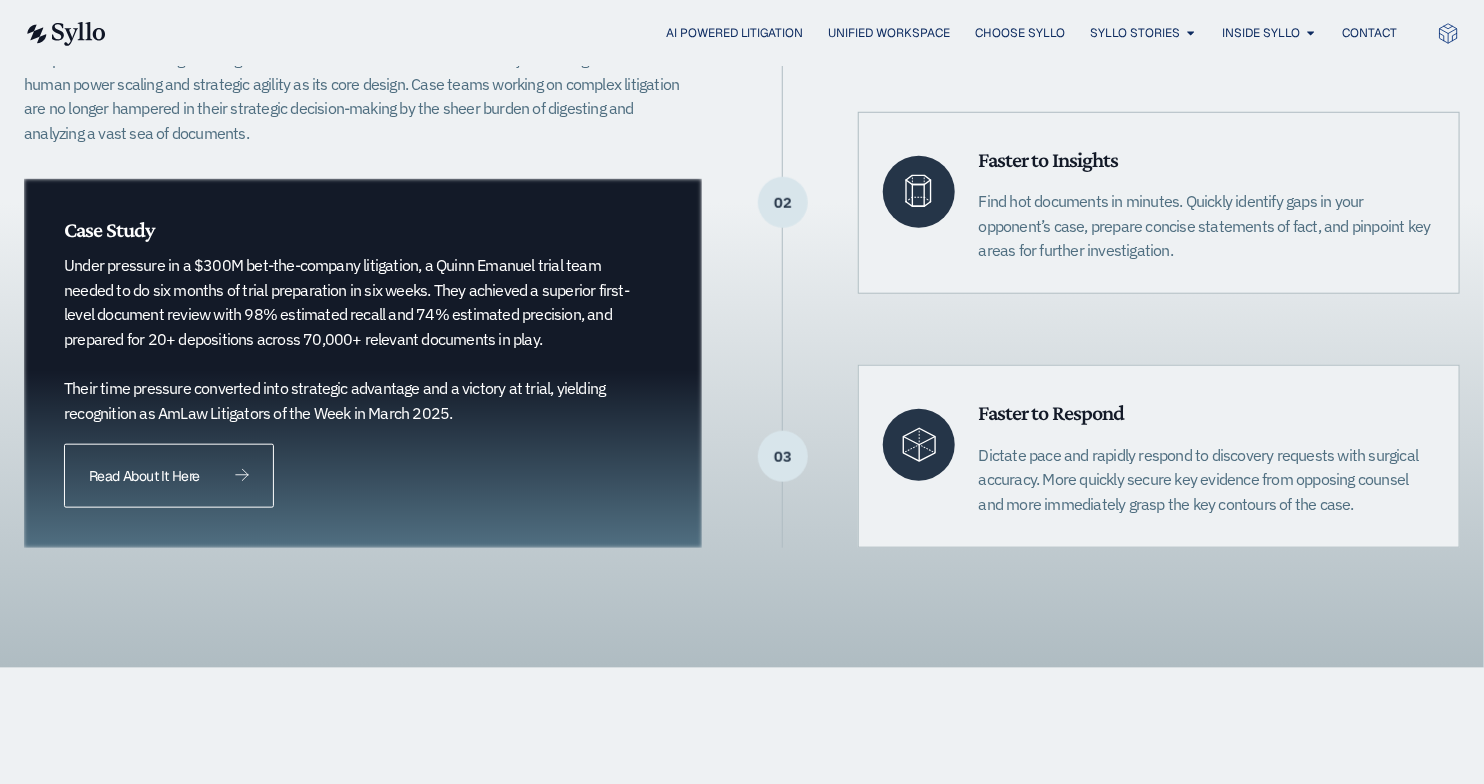 click on "Read About It Here" at bounding box center (144, 476) 